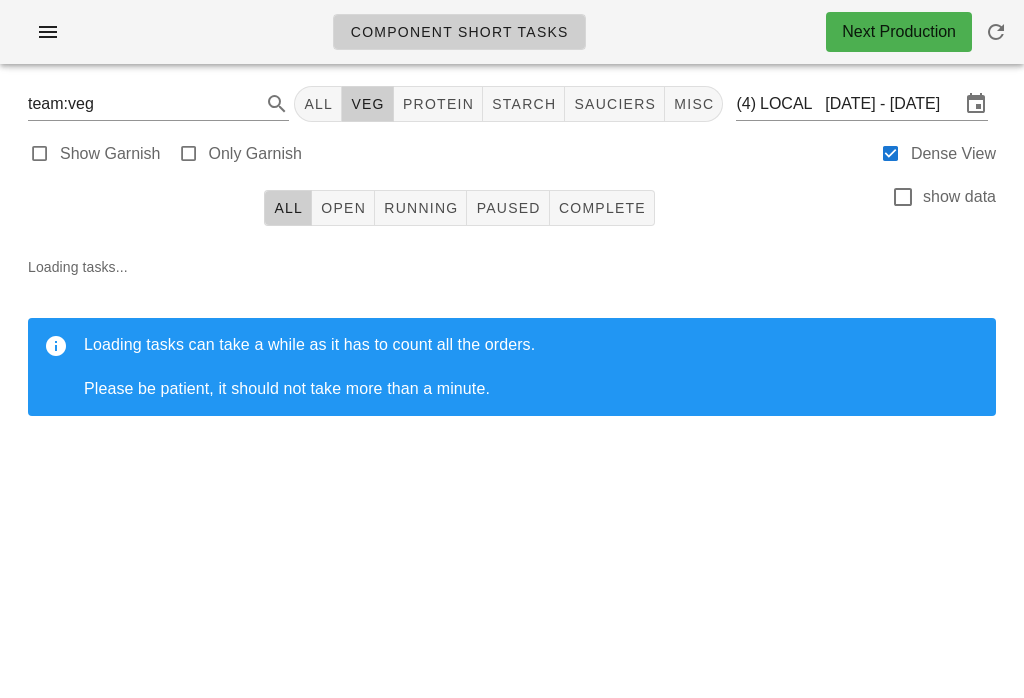 scroll, scrollTop: 0, scrollLeft: 0, axis: both 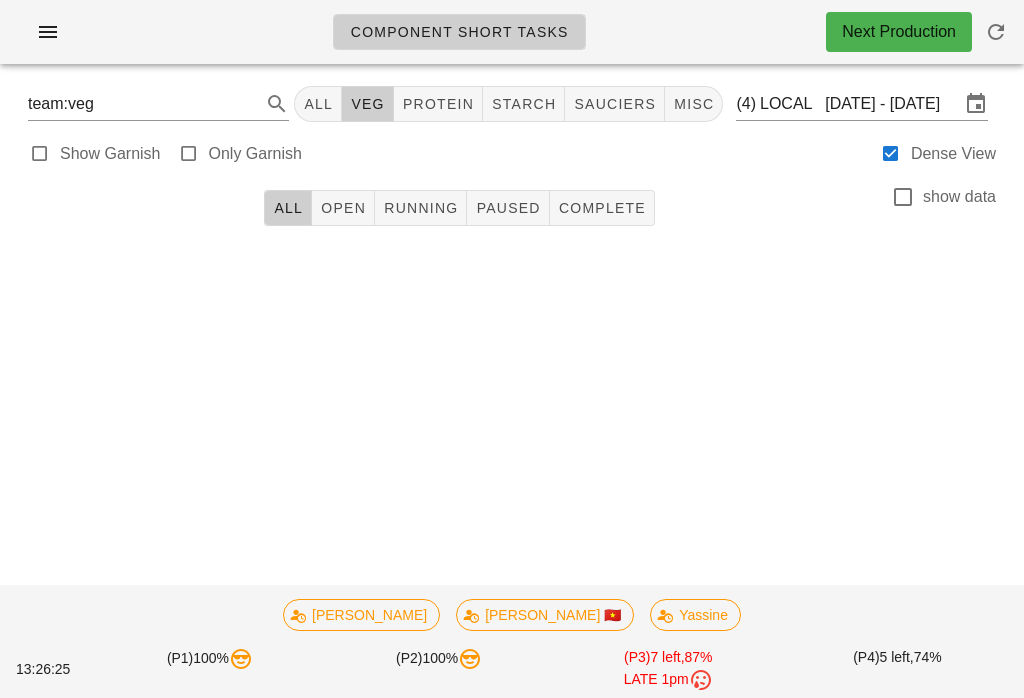 click at bounding box center [996, 32] 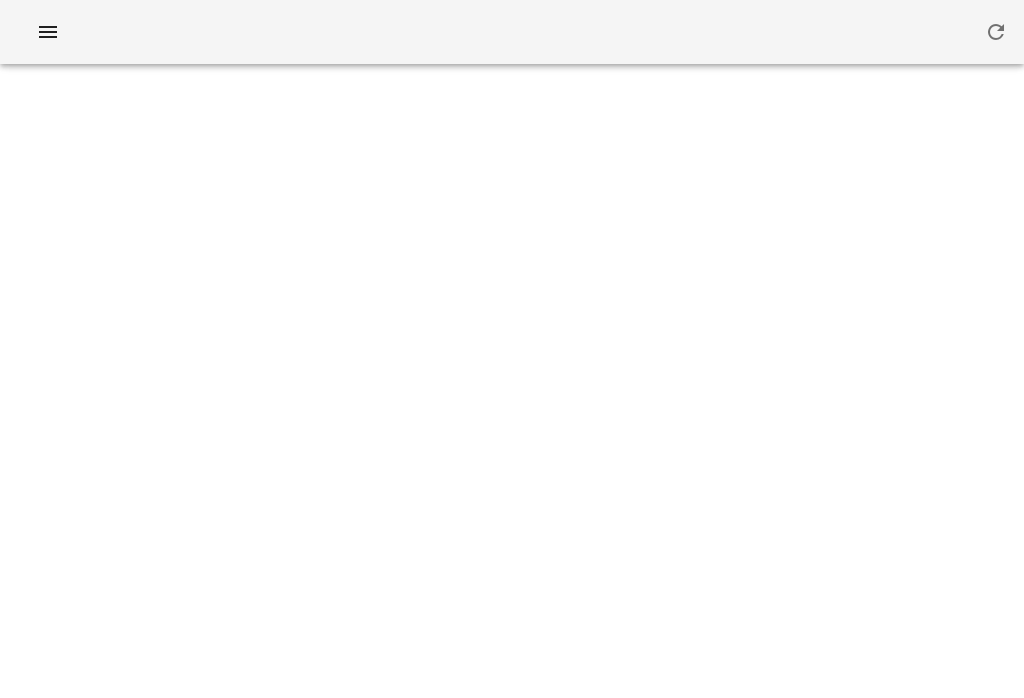 scroll, scrollTop: 0, scrollLeft: 0, axis: both 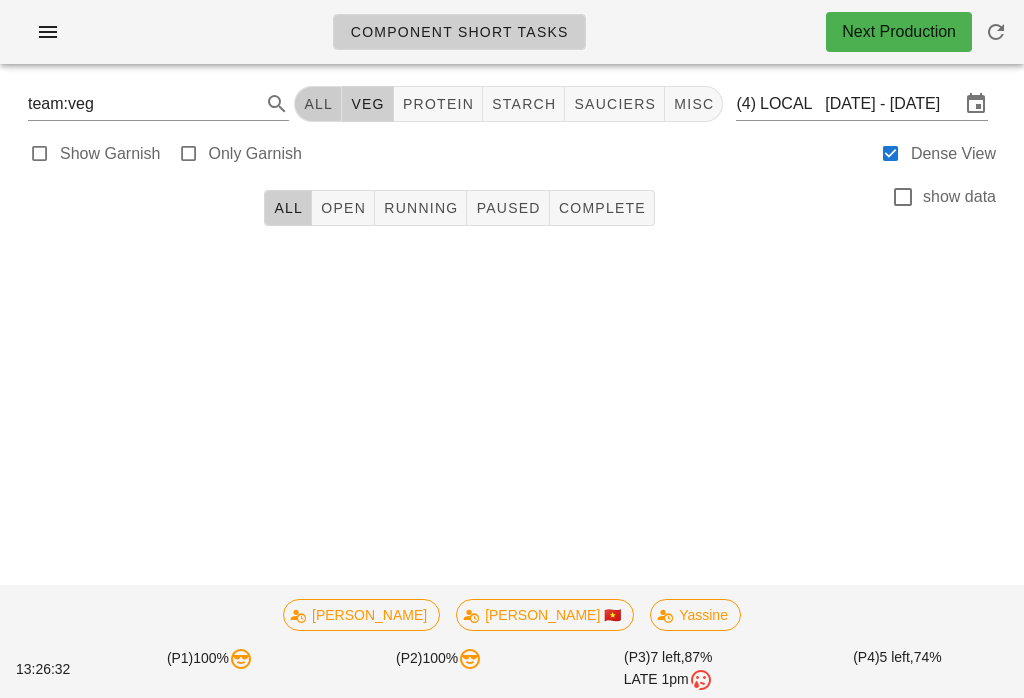 click on "All" at bounding box center [318, 104] 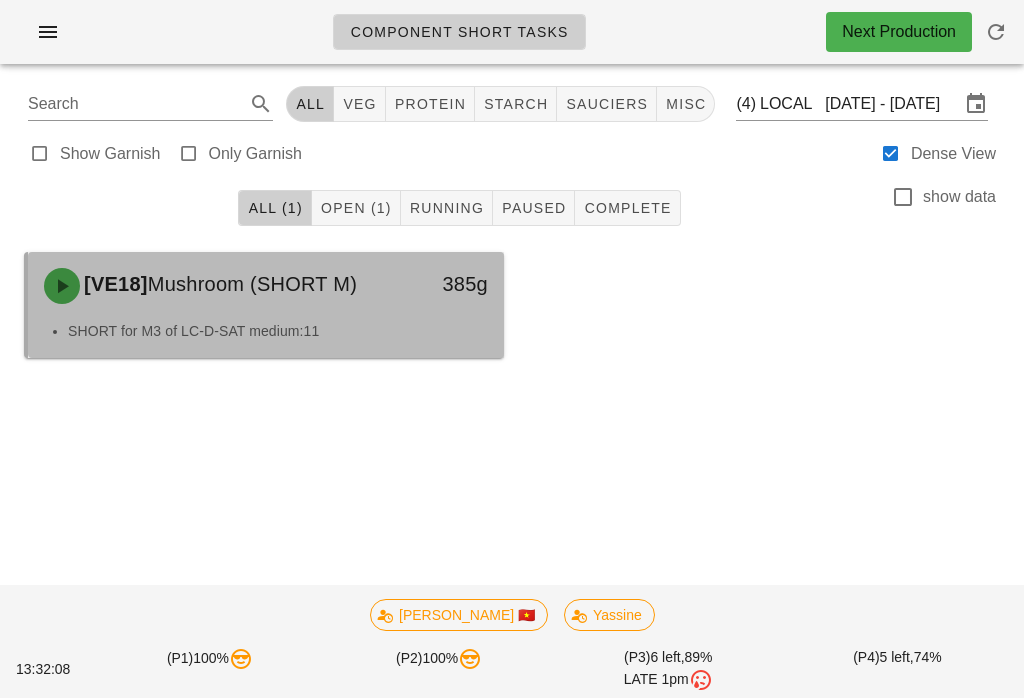click on "[VE18]  Mushroom (SHORT M)" at bounding box center (207, 286) 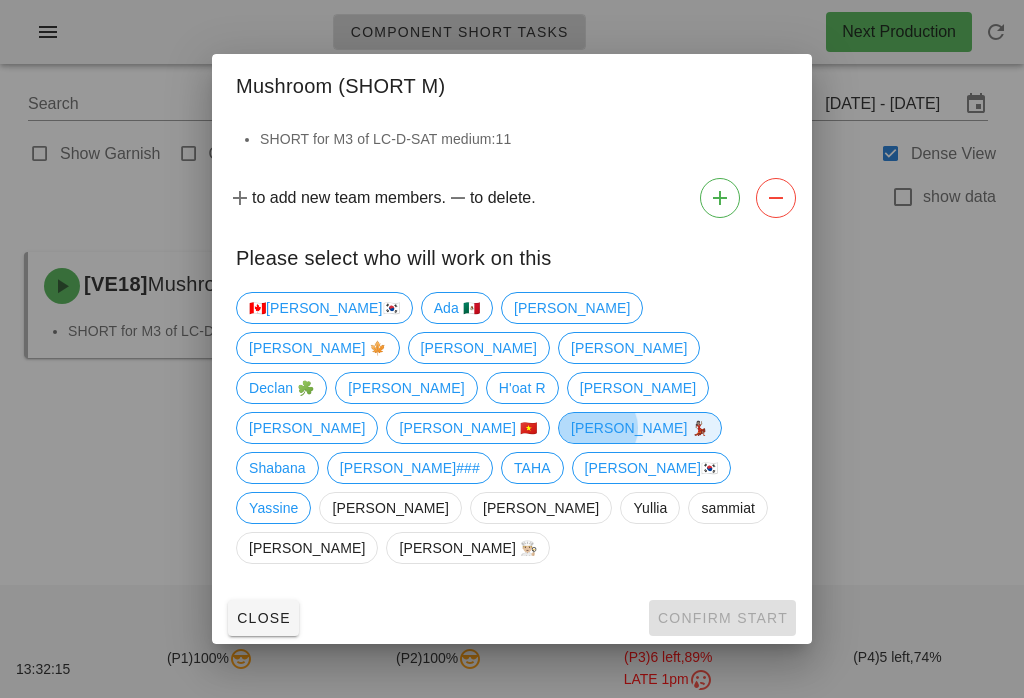 click on "[PERSON_NAME] 💃🏽" at bounding box center [640, 428] 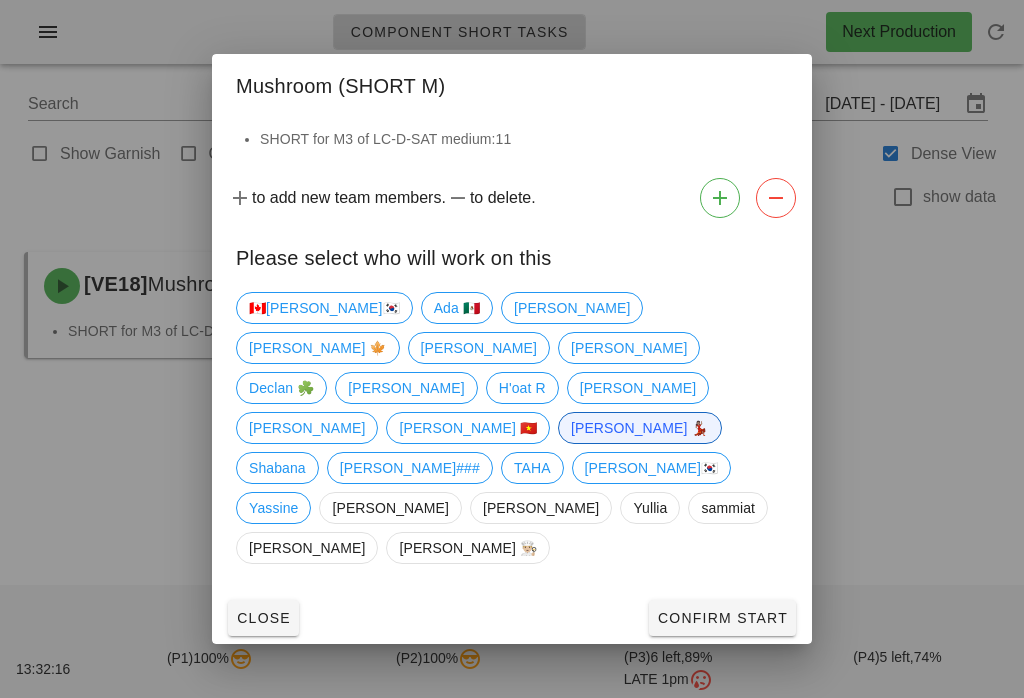 click on "Confirm Start" at bounding box center (722, 618) 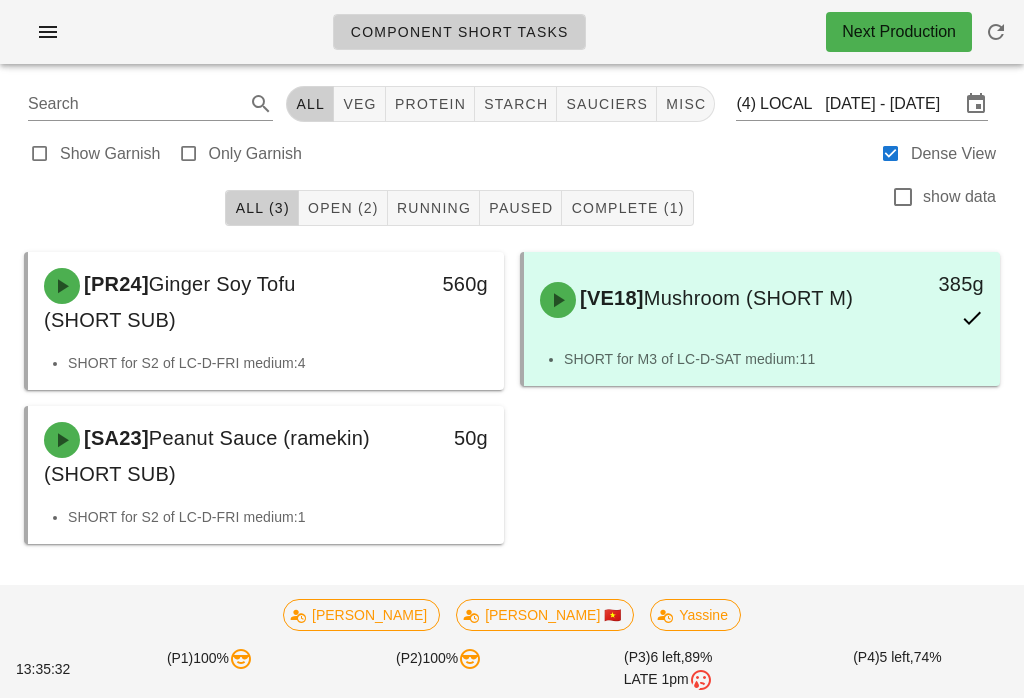 click on "veg" at bounding box center [360, 104] 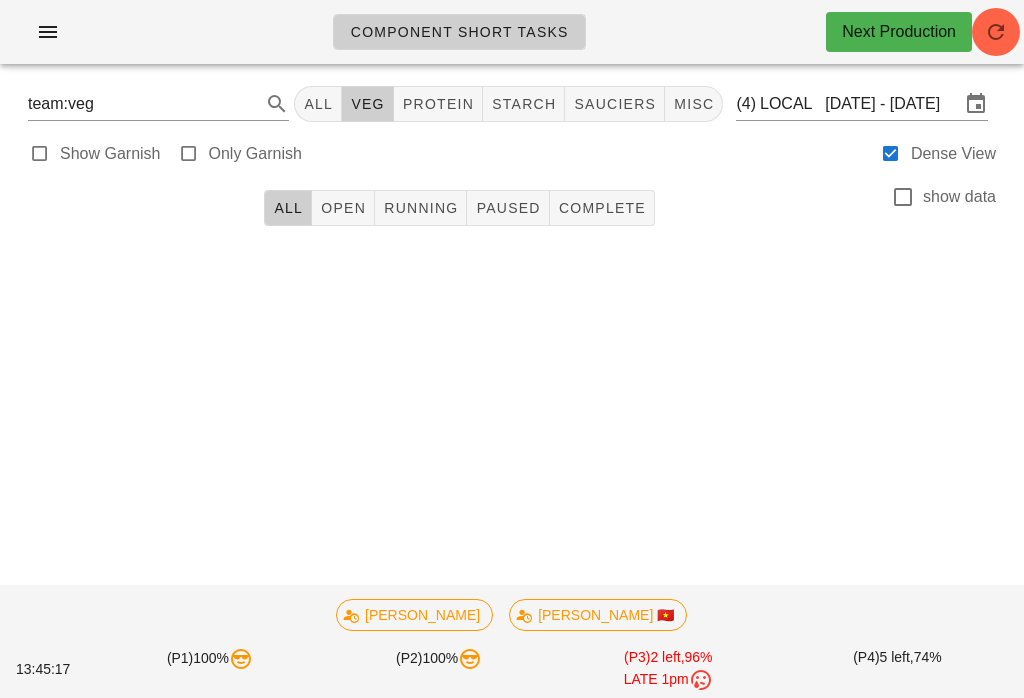 click at bounding box center [996, 32] 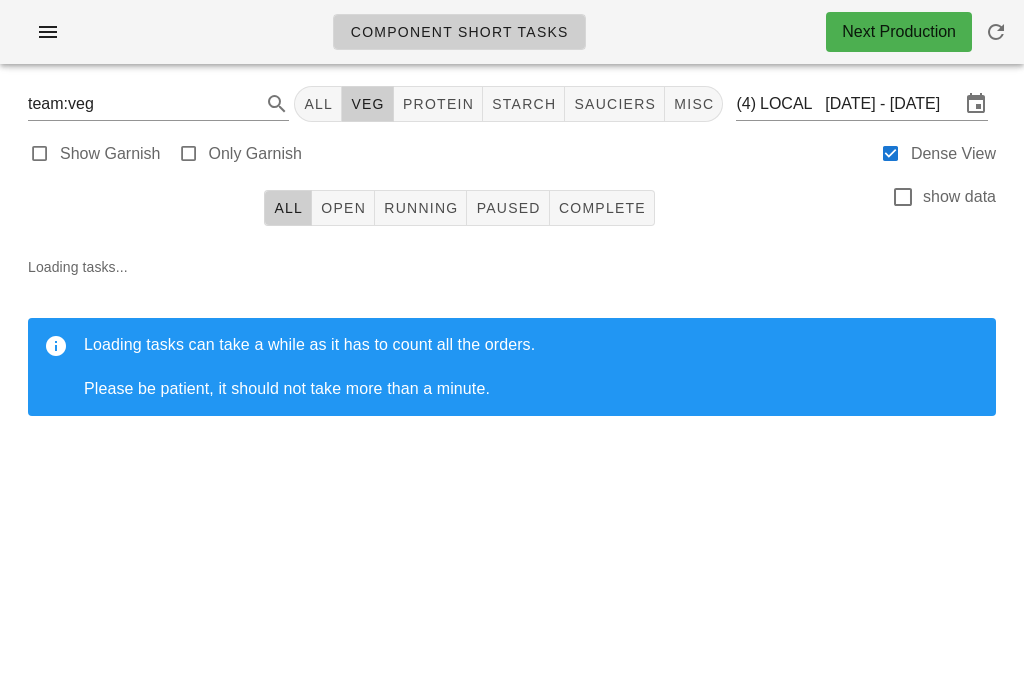 scroll, scrollTop: 0, scrollLeft: 0, axis: both 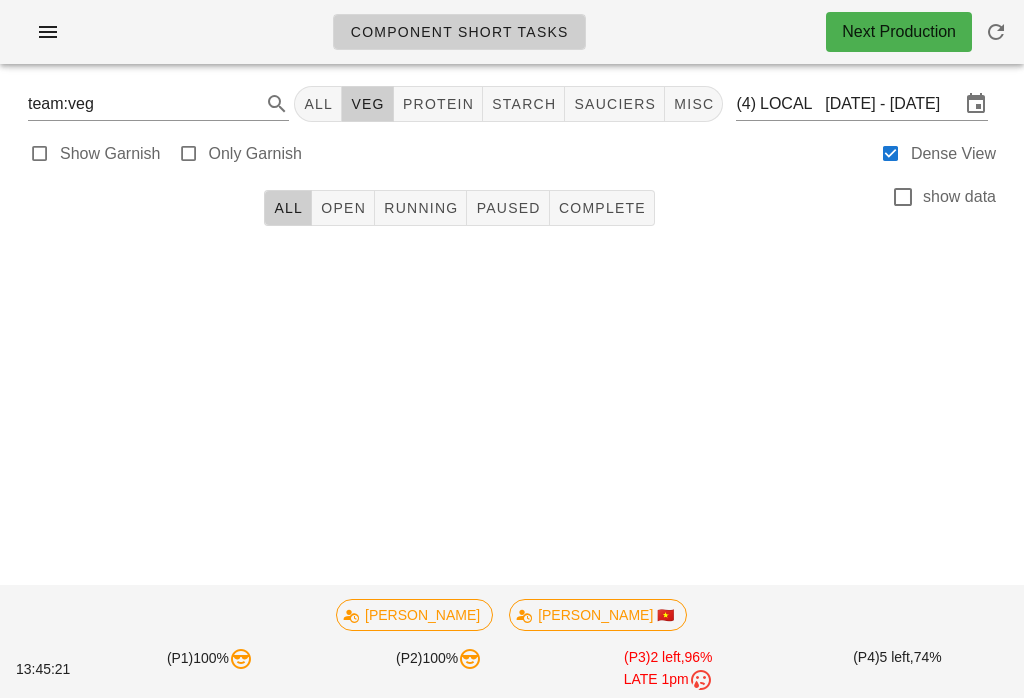 click on "All" at bounding box center (318, 104) 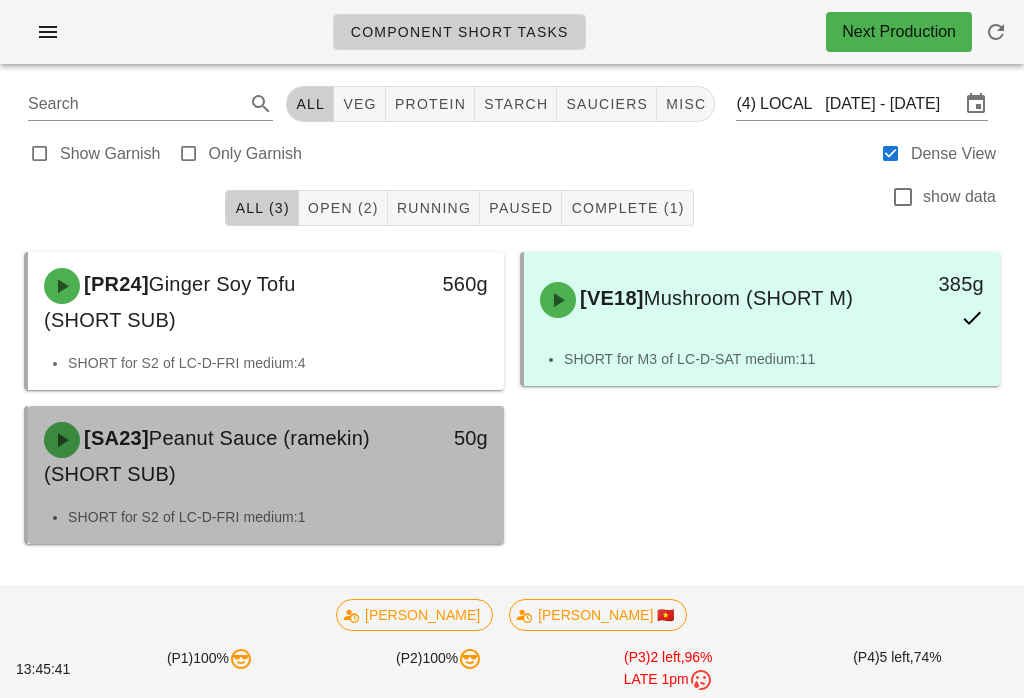 click on "SHORT for S2 of LC-D-FRI medium:1" at bounding box center [278, 517] 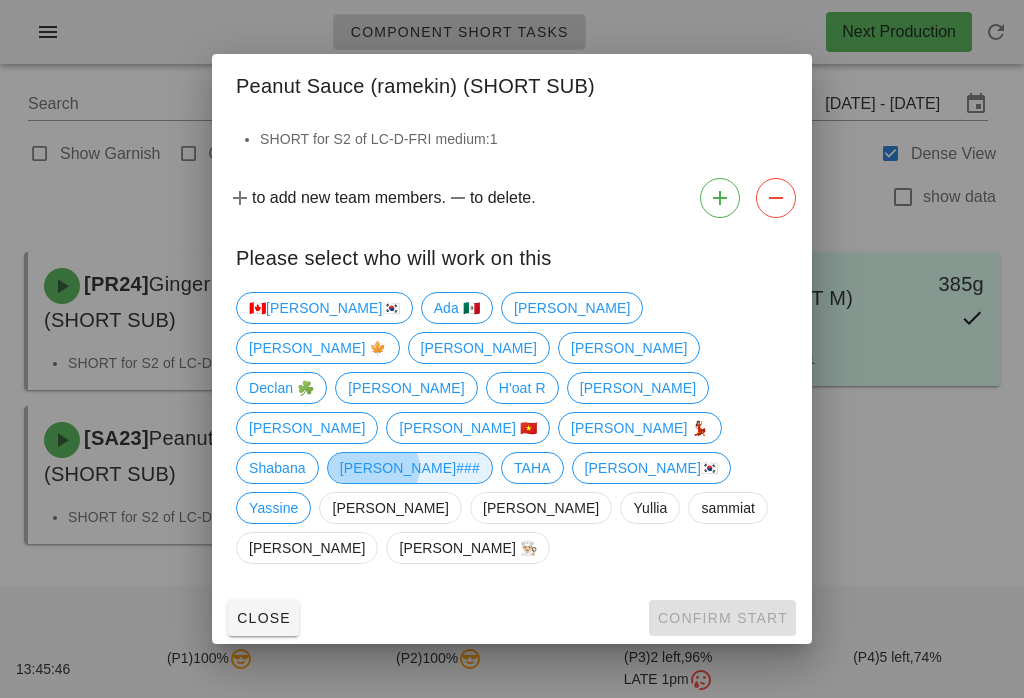 click on "[PERSON_NAME]###" at bounding box center [410, 468] 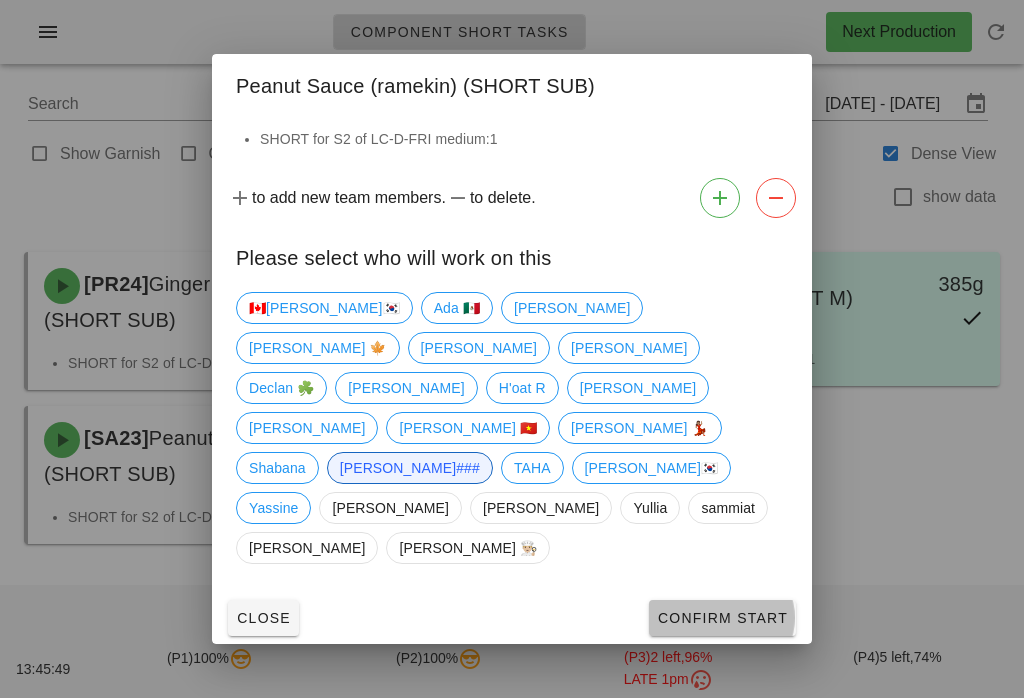 click on "Confirm Start" at bounding box center (722, 618) 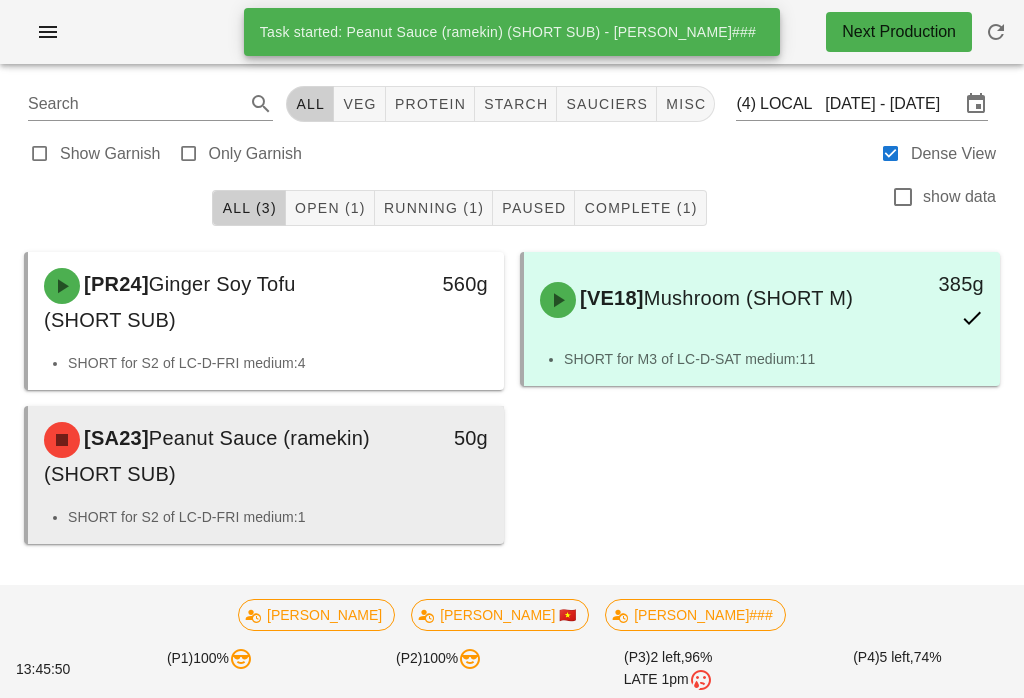 click on "[SA23]  Peanut Sauce (ramekin) (SHORT SUB)" at bounding box center (207, 456) 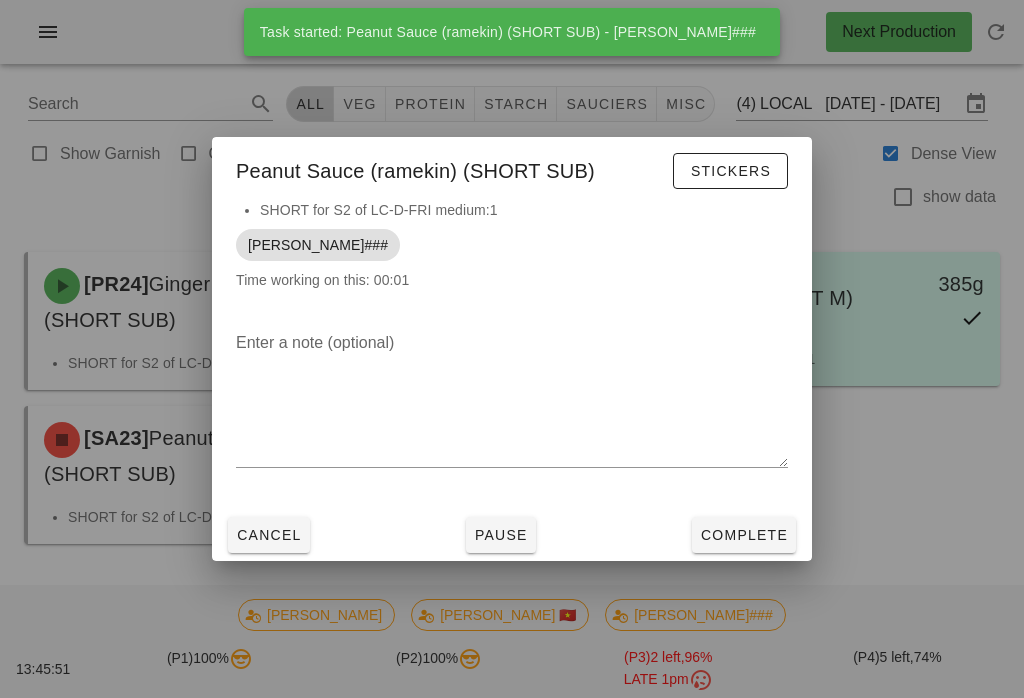click on "Complete" at bounding box center [744, 535] 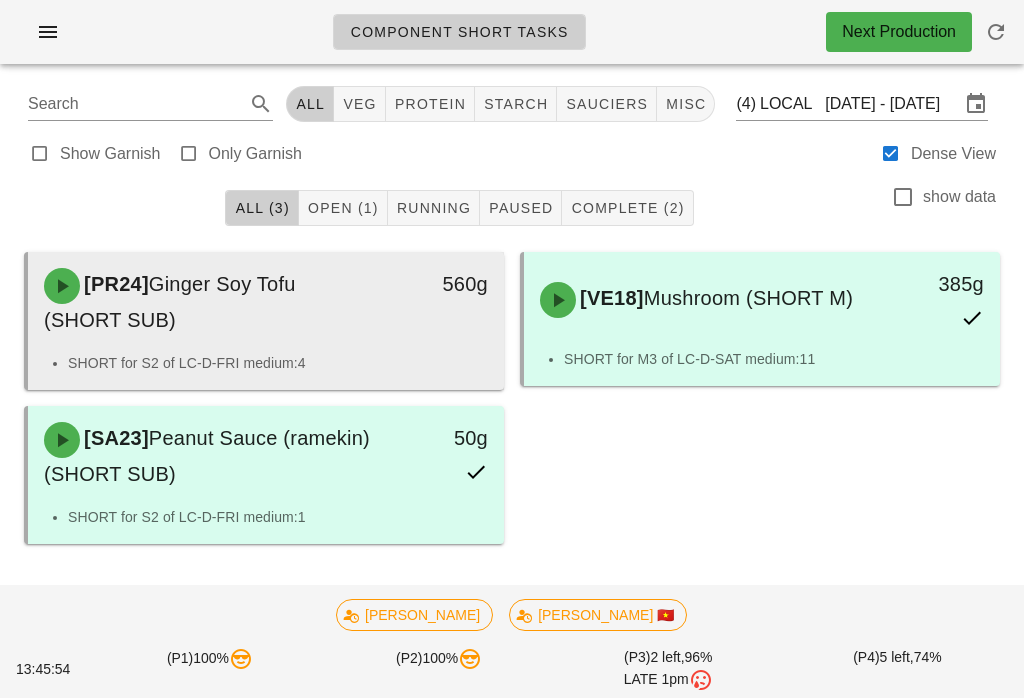 click on "[PR24]  Ginger Soy Tofu (SHORT SUB)" at bounding box center [207, 302] 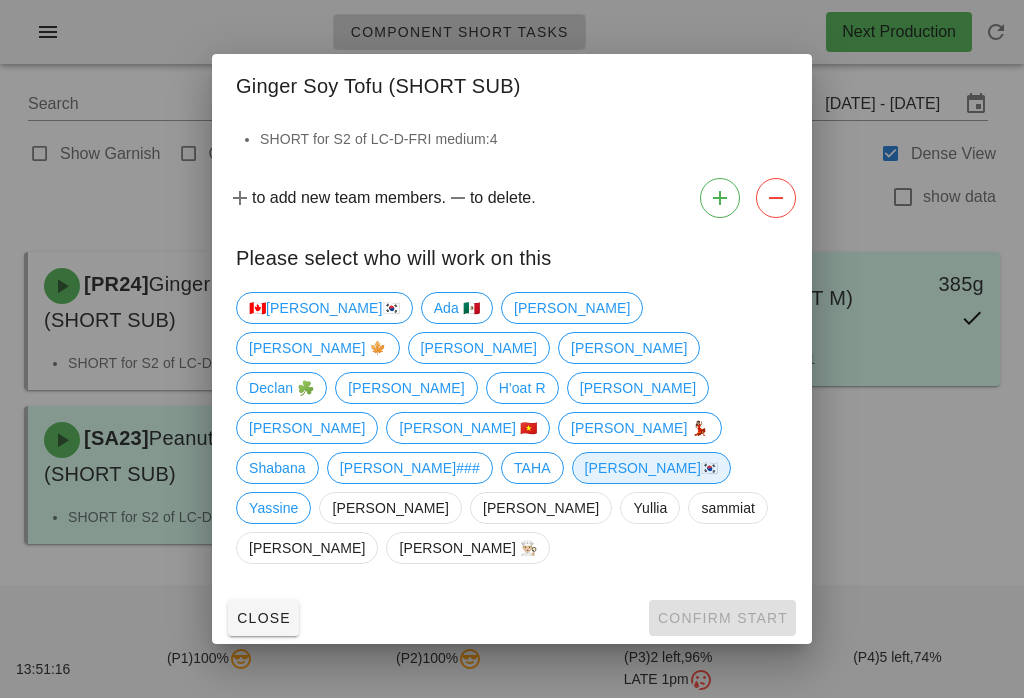 click on "[PERSON_NAME]🇰🇷" at bounding box center [652, 468] 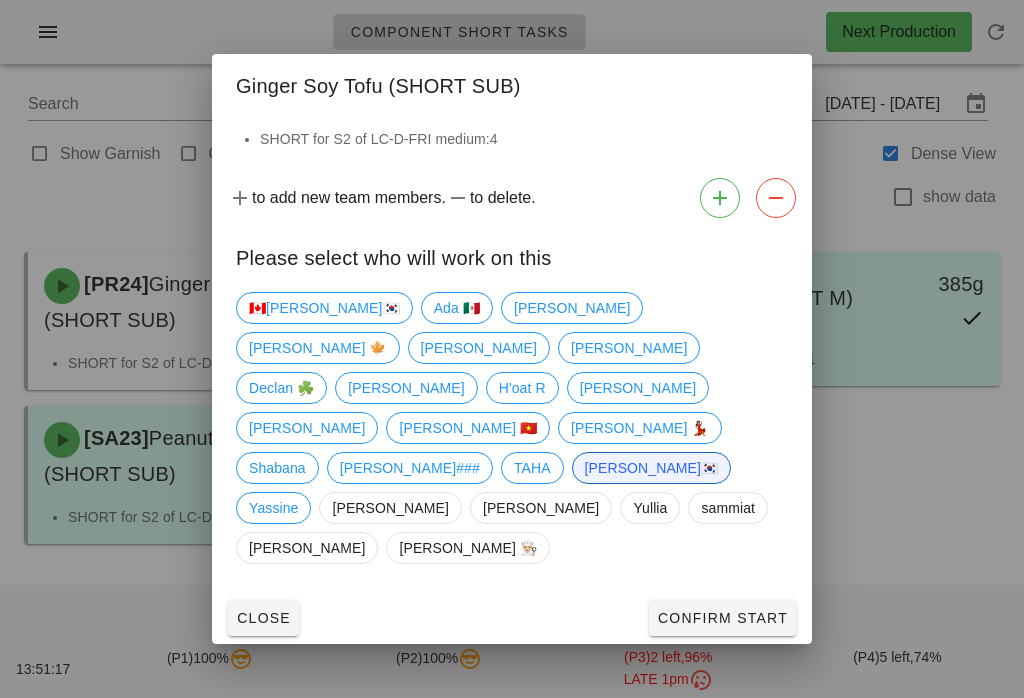 click on "Confirm Start" at bounding box center (722, 618) 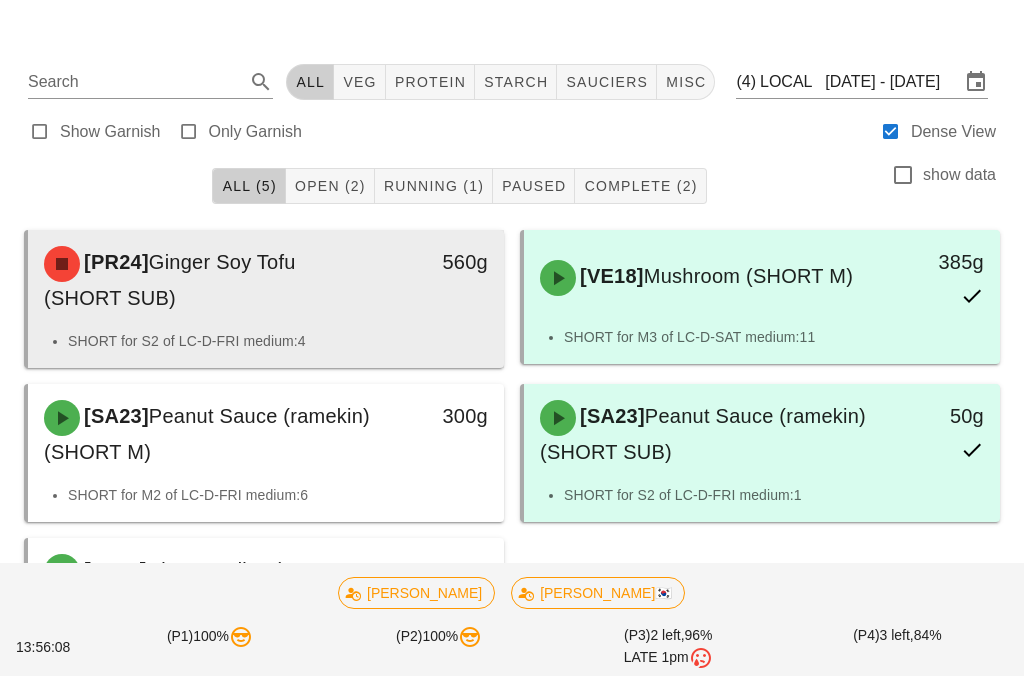 scroll, scrollTop: 113, scrollLeft: 0, axis: vertical 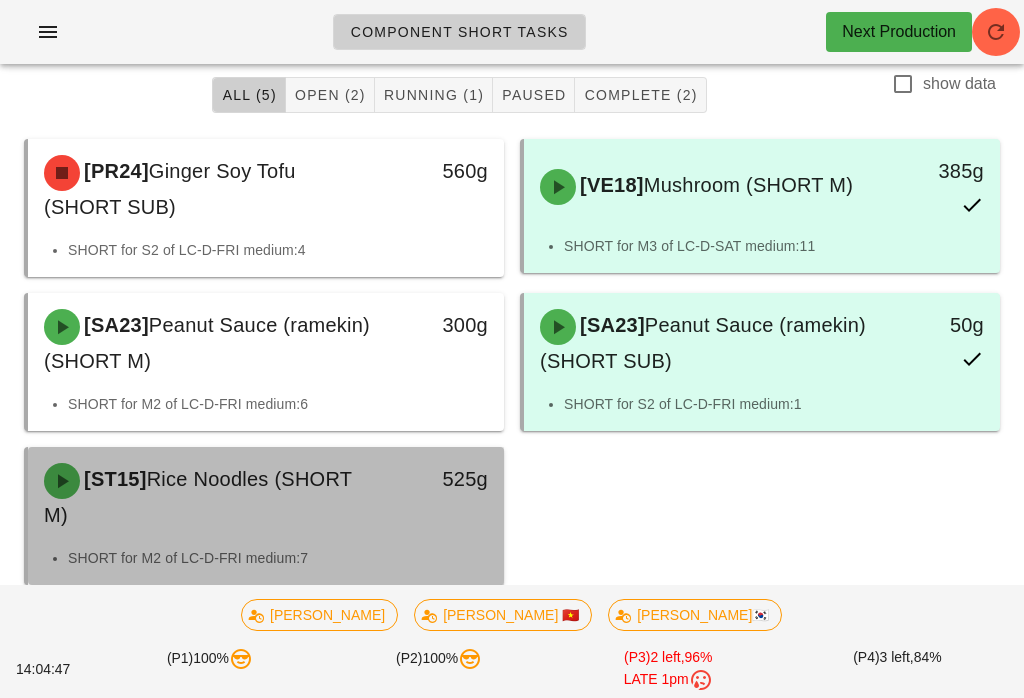 click on "[ST15]  Rice Noodles (SHORT M)" at bounding box center [207, 497] 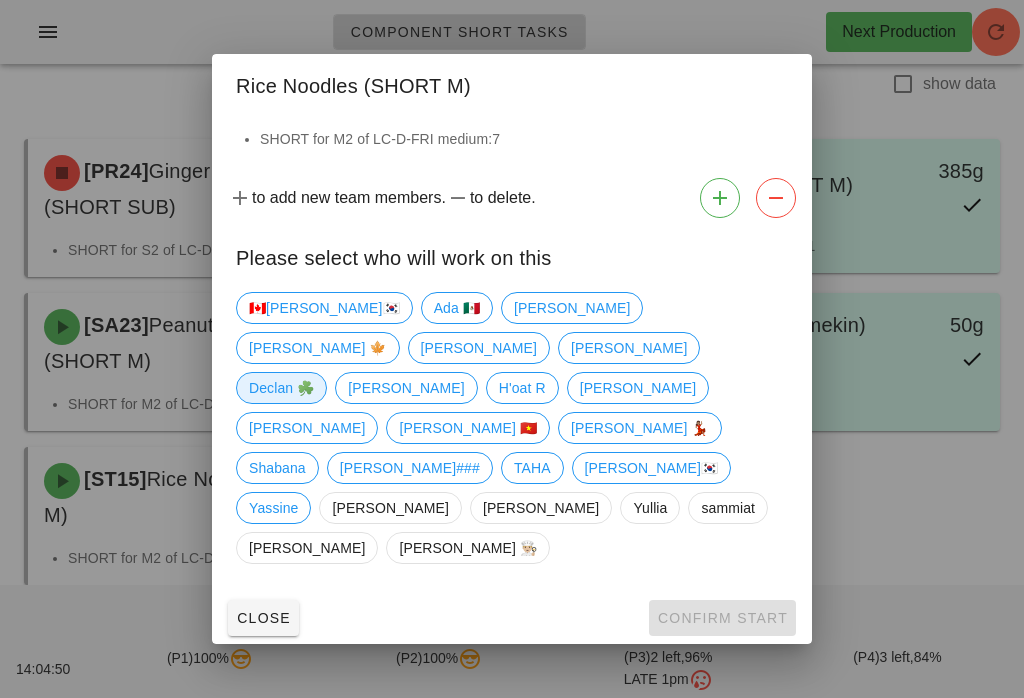 click on "Declan ☘️" at bounding box center (281, 388) 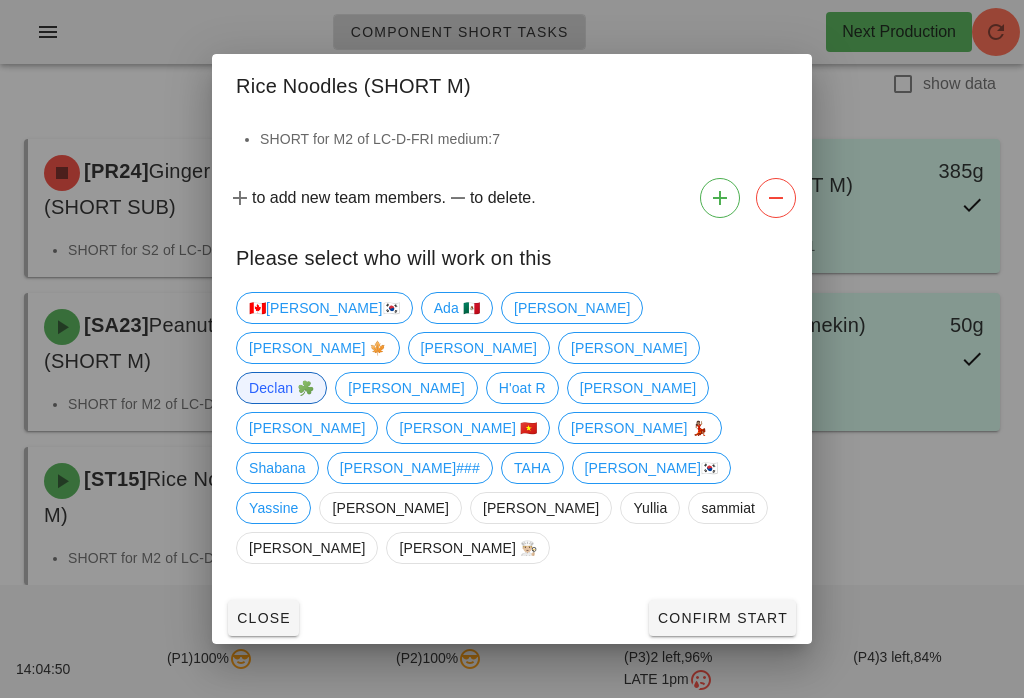 click on "Confirm Start" at bounding box center (722, 618) 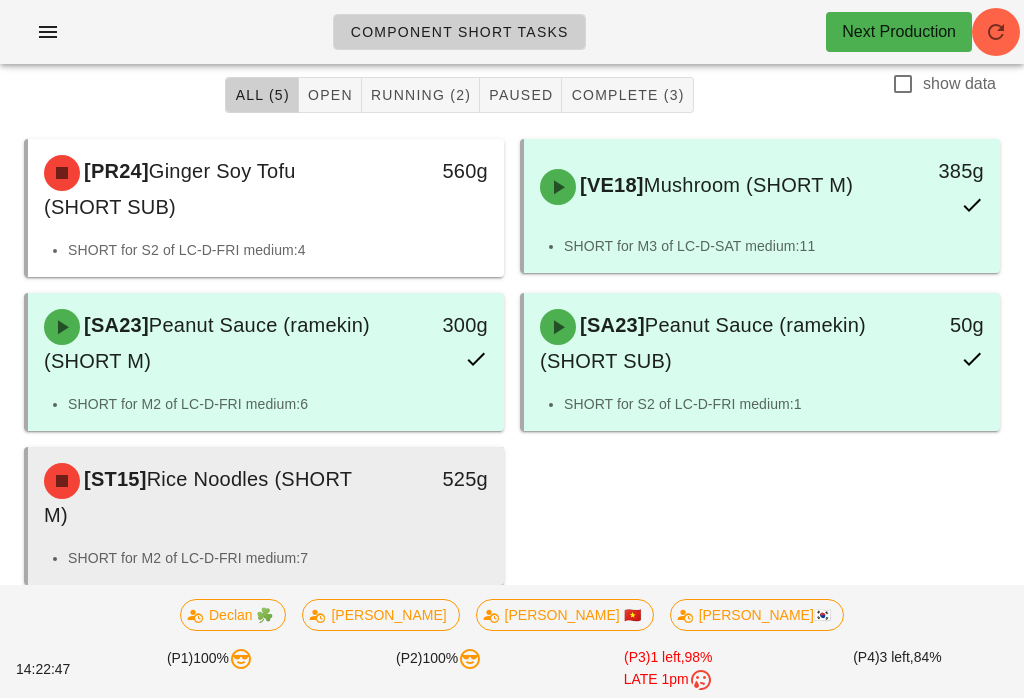 click on "[ST15]  Rice Noodles (SHORT M)" at bounding box center [207, 497] 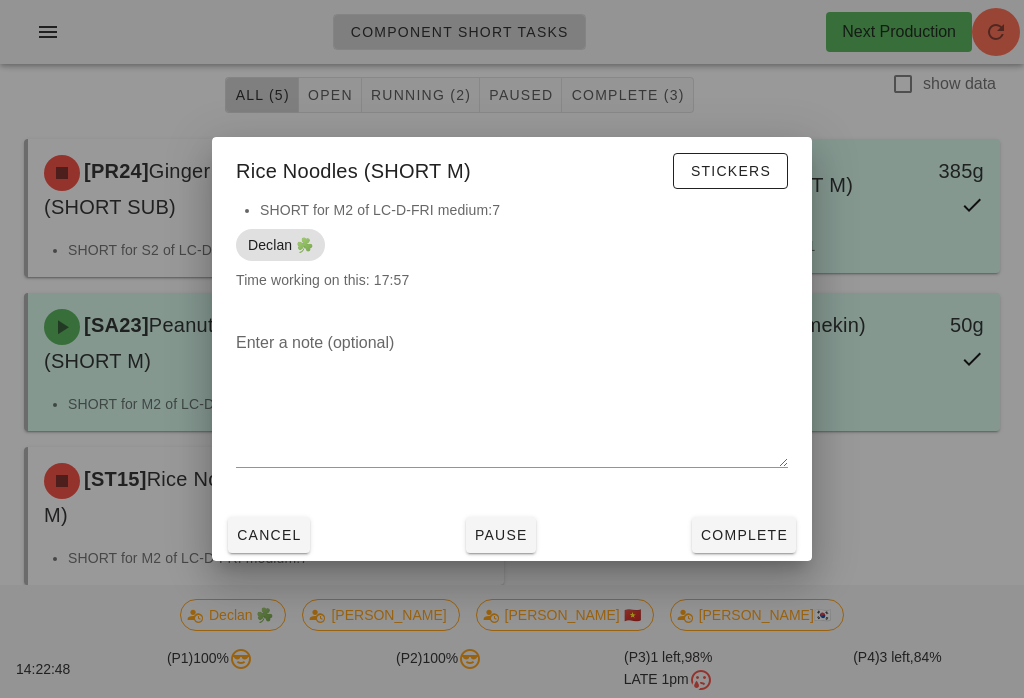 scroll, scrollTop: 110, scrollLeft: 0, axis: vertical 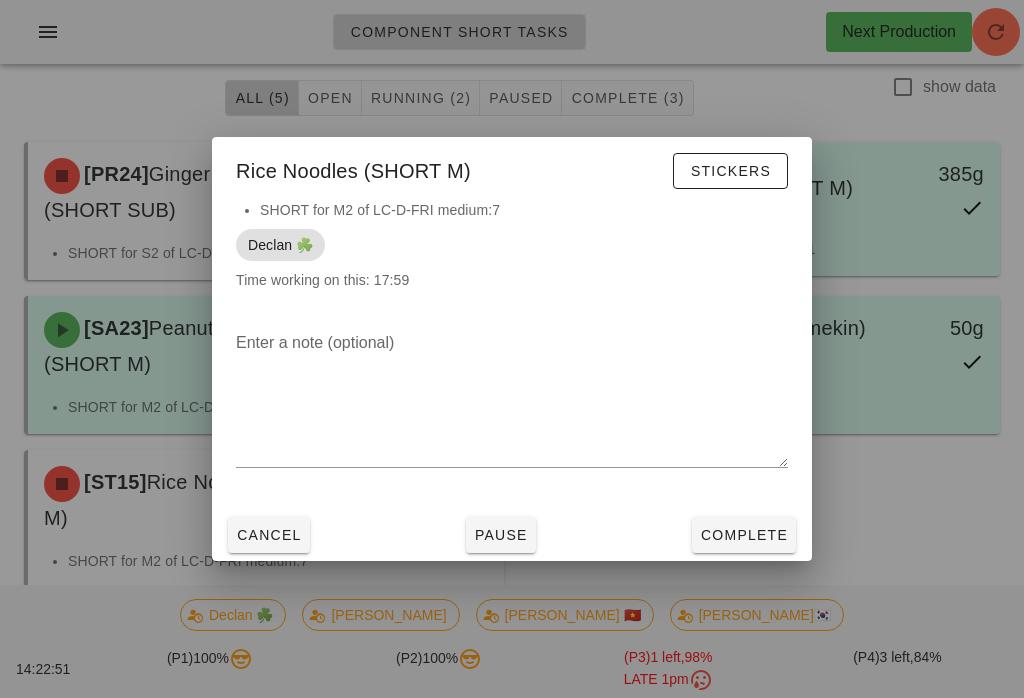 click on "Complete" at bounding box center [744, 535] 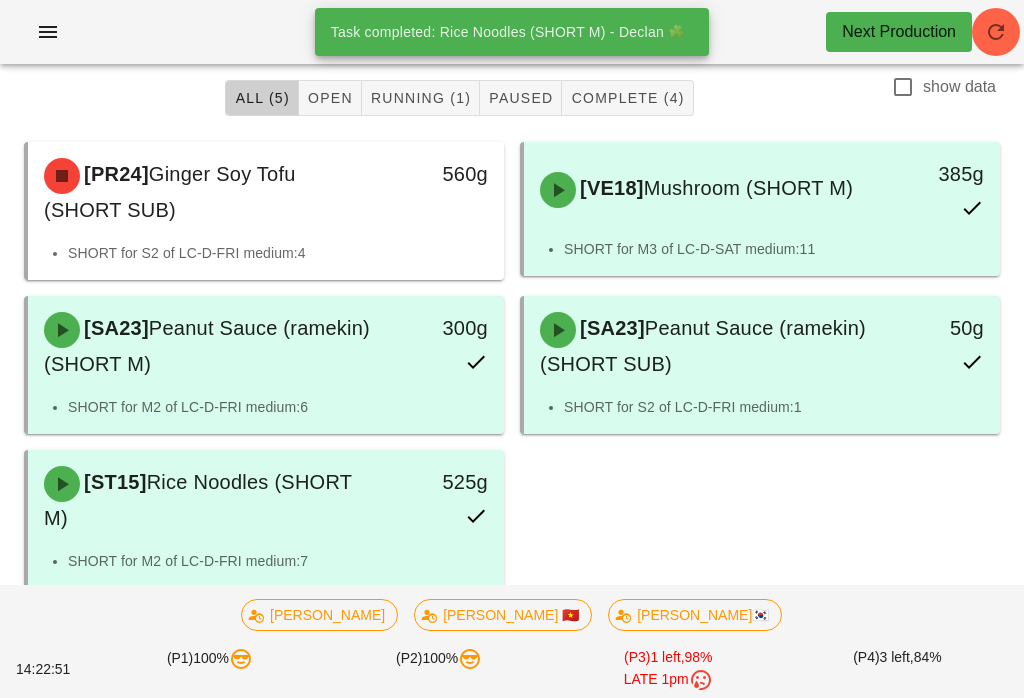 click on "[PR24]  Ginger Soy Tofu (SHORT SUB) 560g SHORT for S2 of LC-D-FRI medium:4  [VE18]  Mushroom (SHORT M) 385g SHORT for M3 of LC-D-SAT medium:11  [SA23]  Peanut Sauce (ramekin) (SHORT M) 300g SHORT for M2 of LC-D-FRI medium:6  [SA23]  Peanut Sauce (ramekin) (SHORT SUB) 50g SHORT for S2 of LC-D-FRI medium:1  [ST15]  Rice Noodles (SHORT M) 525g SHORT for M2 of LC-D-FRI medium:7" at bounding box center (512, 365) 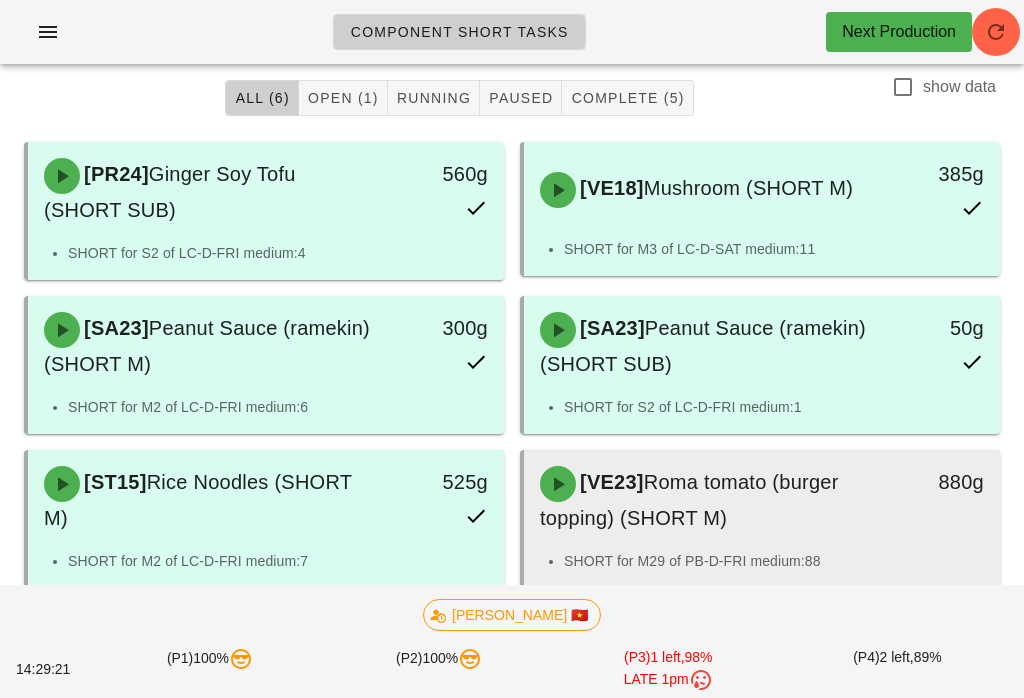 click on "Roma tomato (burger topping) (SHORT M)" at bounding box center (689, 500) 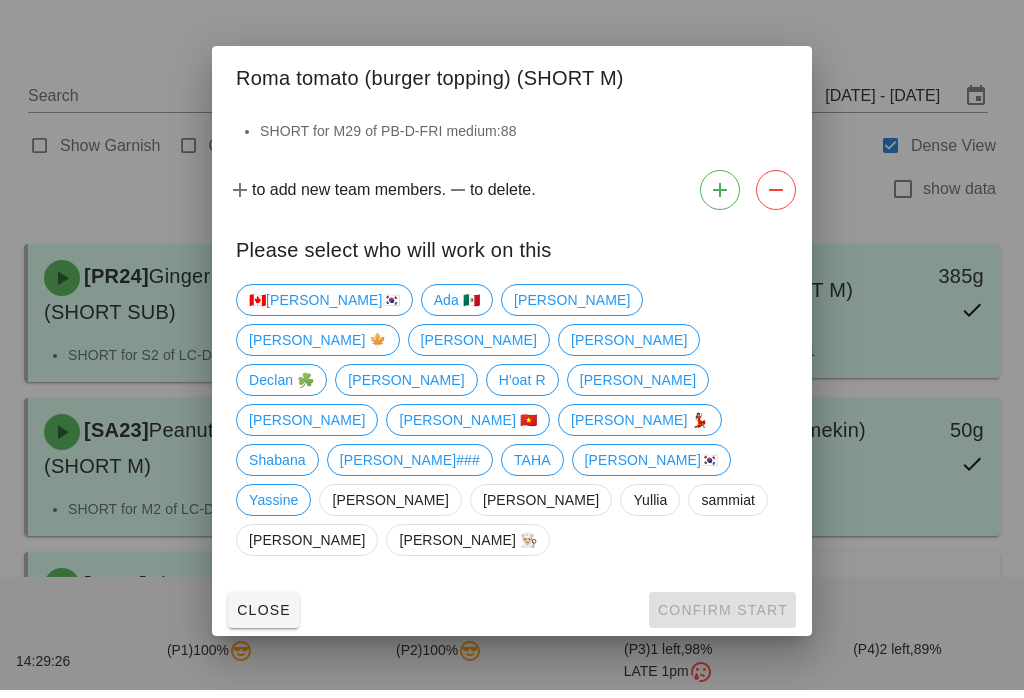 scroll, scrollTop: 113, scrollLeft: 0, axis: vertical 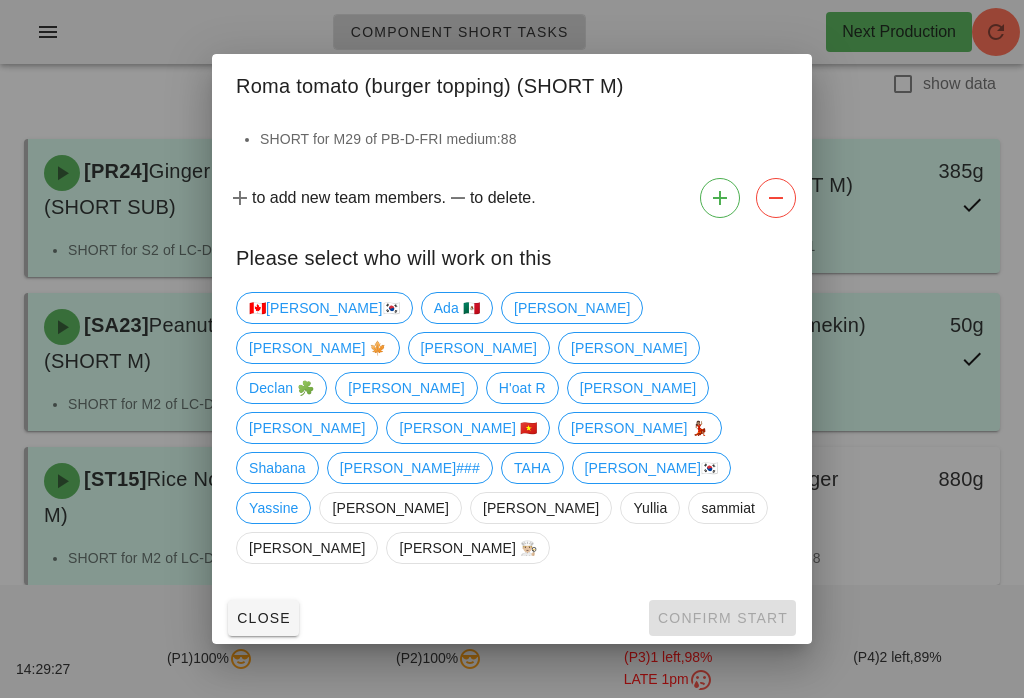 click at bounding box center [512, 349] 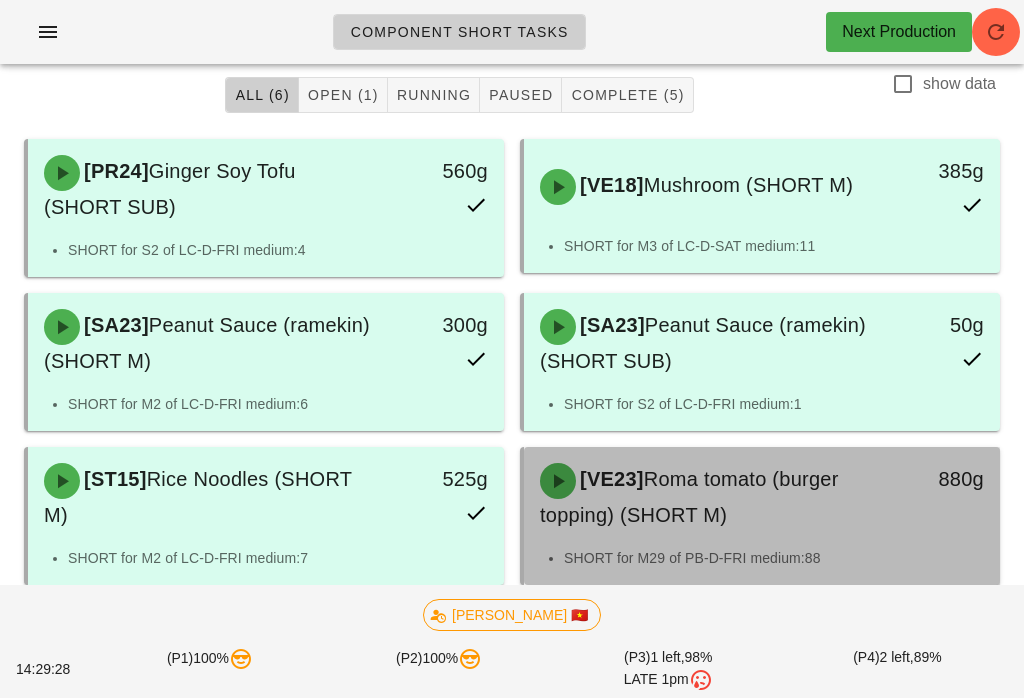 click on "[VE23]  Roma tomato (burger topping) (SHORT M)" at bounding box center [703, 497] 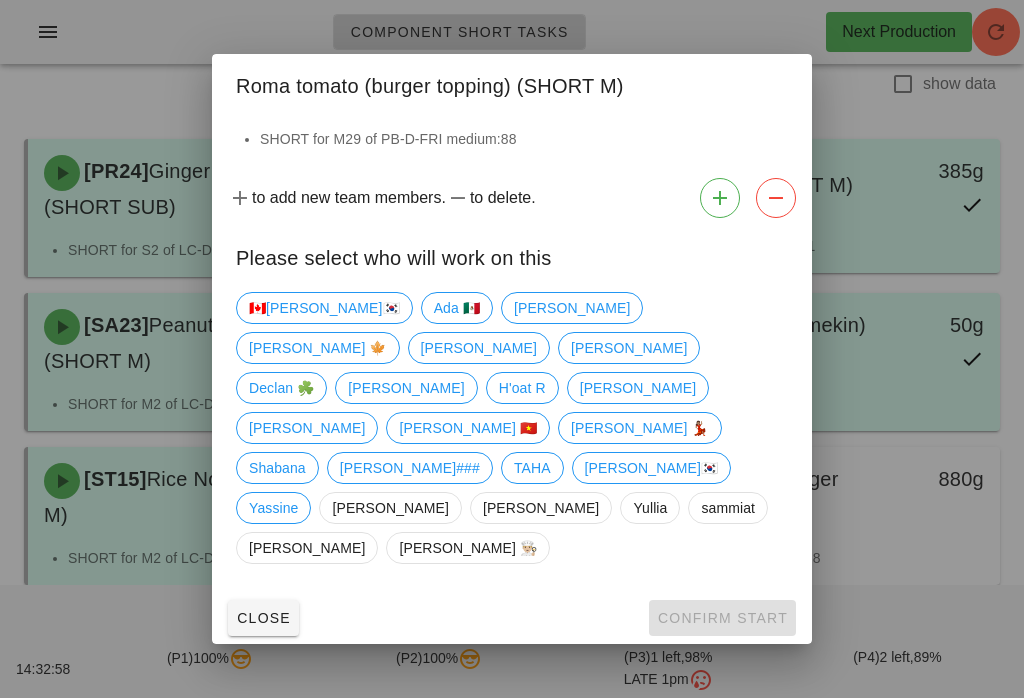 click on "Close" at bounding box center [263, 618] 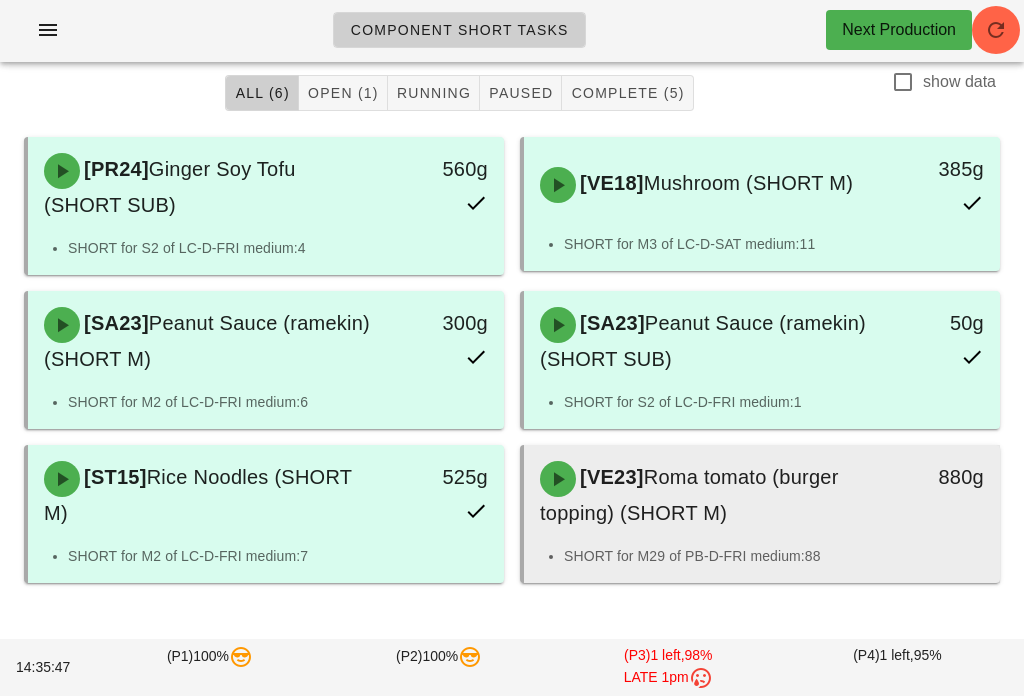 scroll, scrollTop: 0, scrollLeft: 0, axis: both 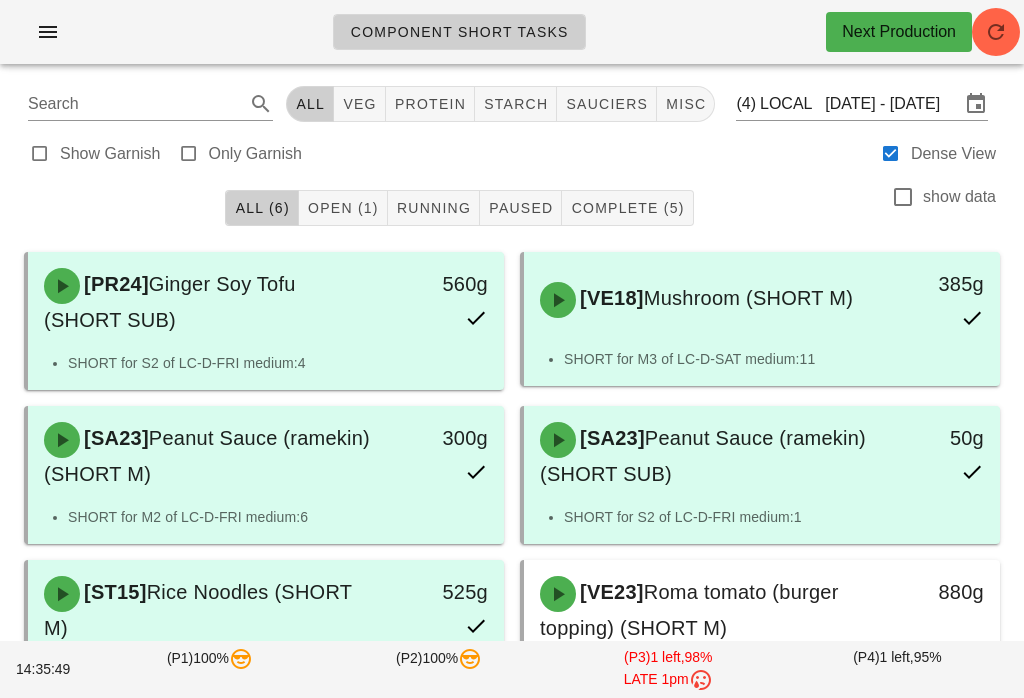 click at bounding box center [996, 32] 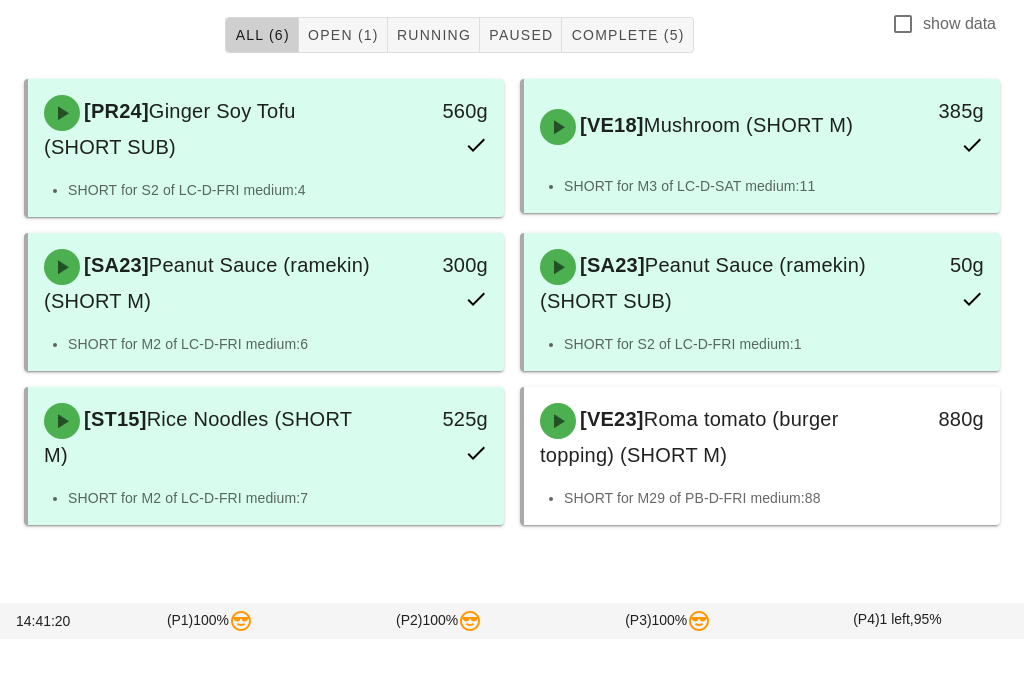 scroll, scrollTop: 113, scrollLeft: 0, axis: vertical 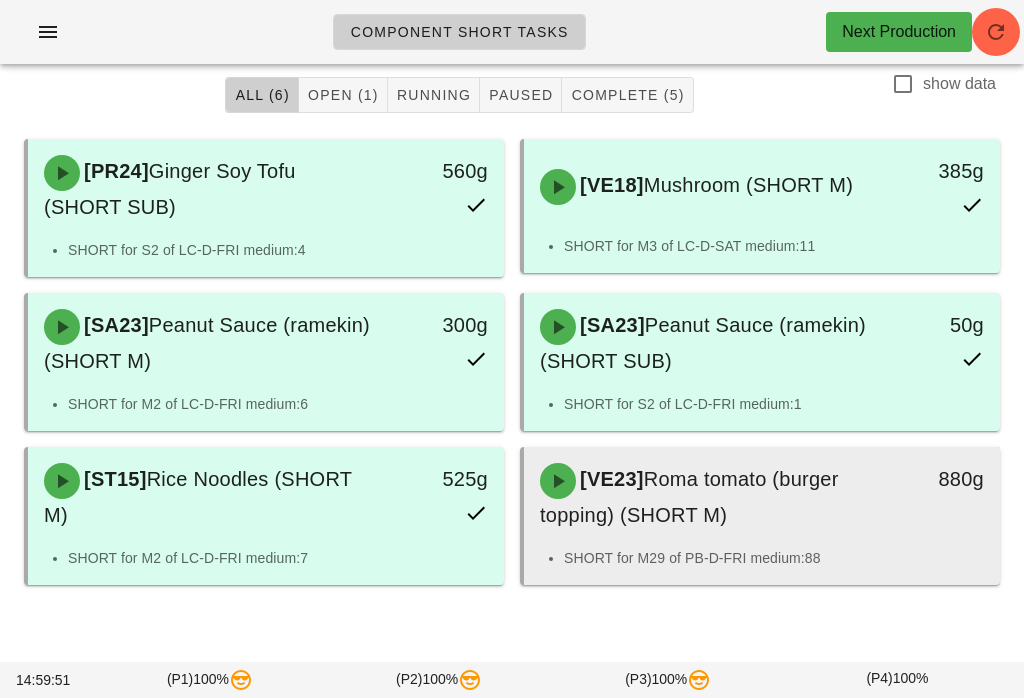 click on "[VE23]  Roma tomato (burger topping) (SHORT M)" at bounding box center (703, 497) 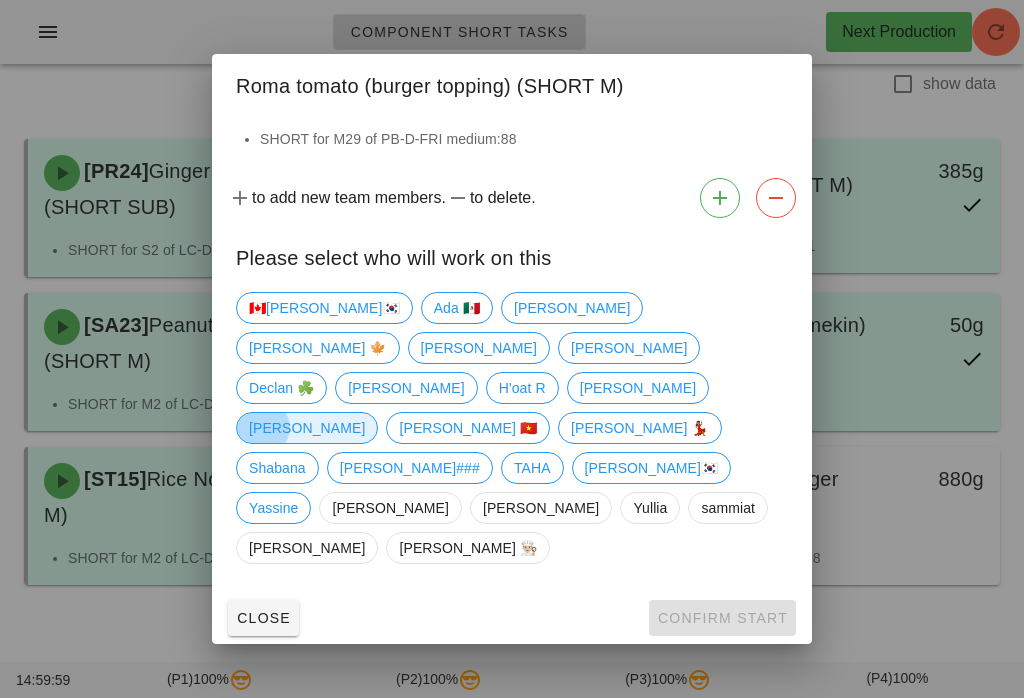 click on "[PERSON_NAME]" at bounding box center (307, 428) 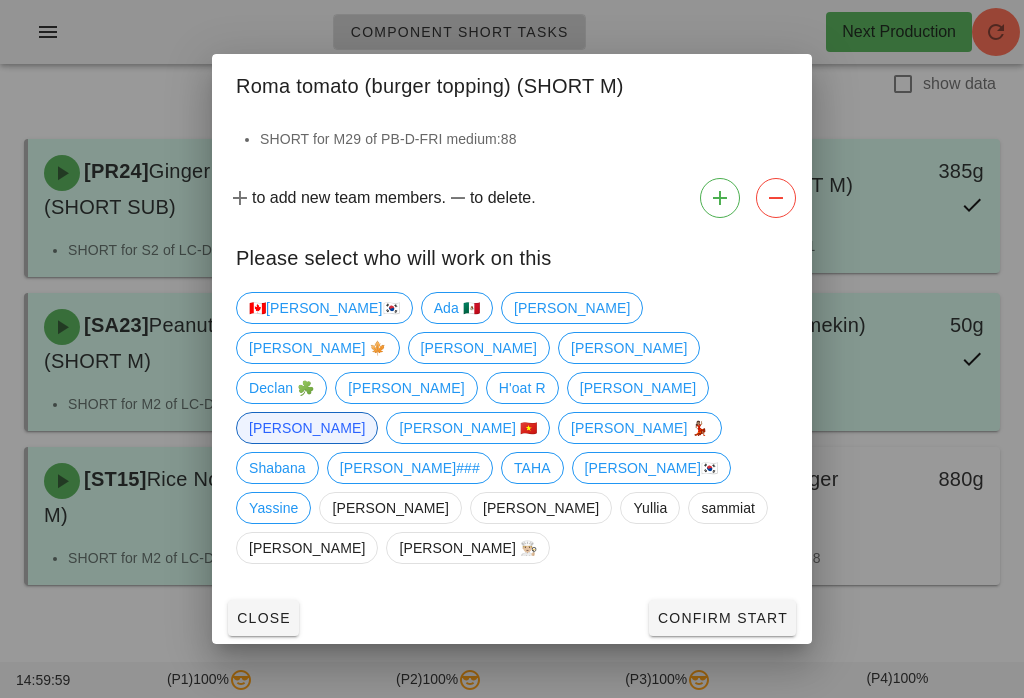 click on "Confirm Start" at bounding box center [722, 618] 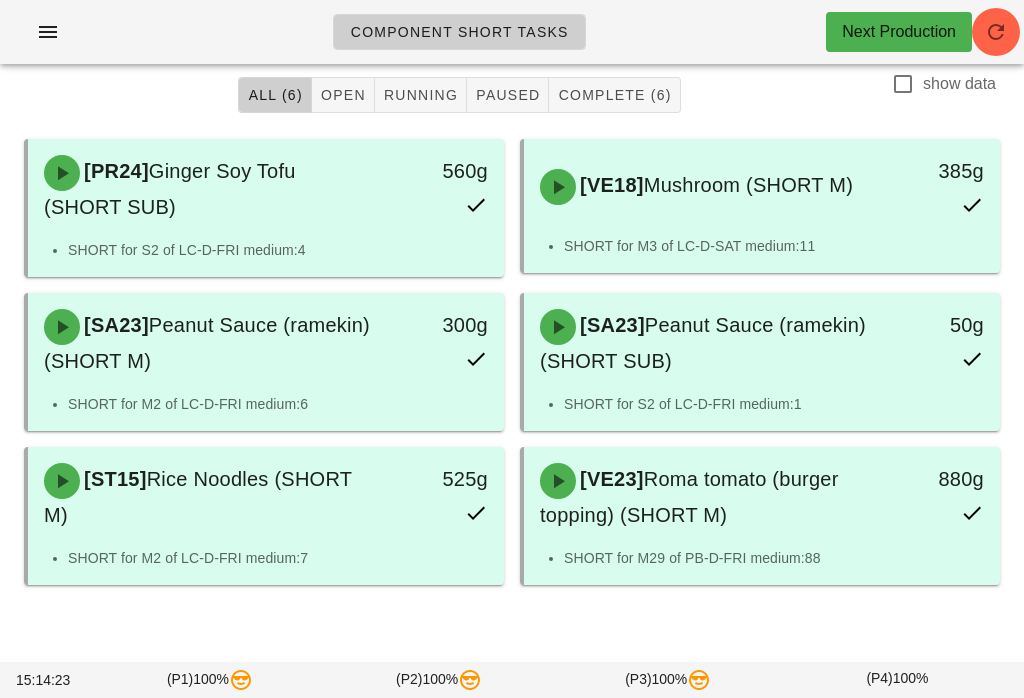 click at bounding box center (996, 32) 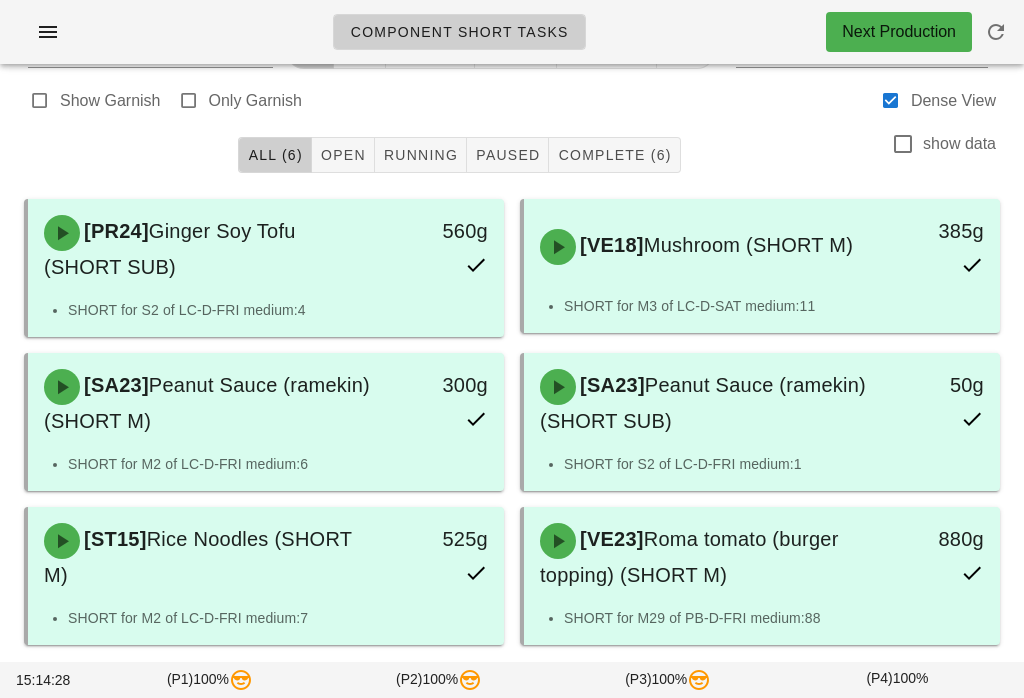 scroll, scrollTop: 0, scrollLeft: 0, axis: both 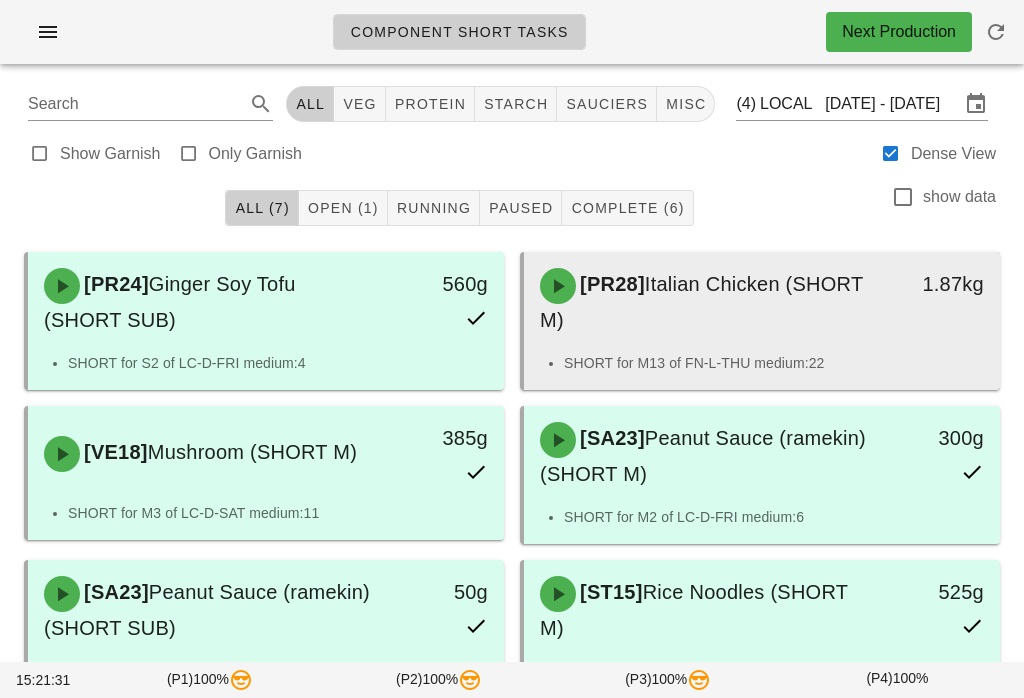 click on "[PR28]  Italian Chicken (SHORT M)" at bounding box center [703, 302] 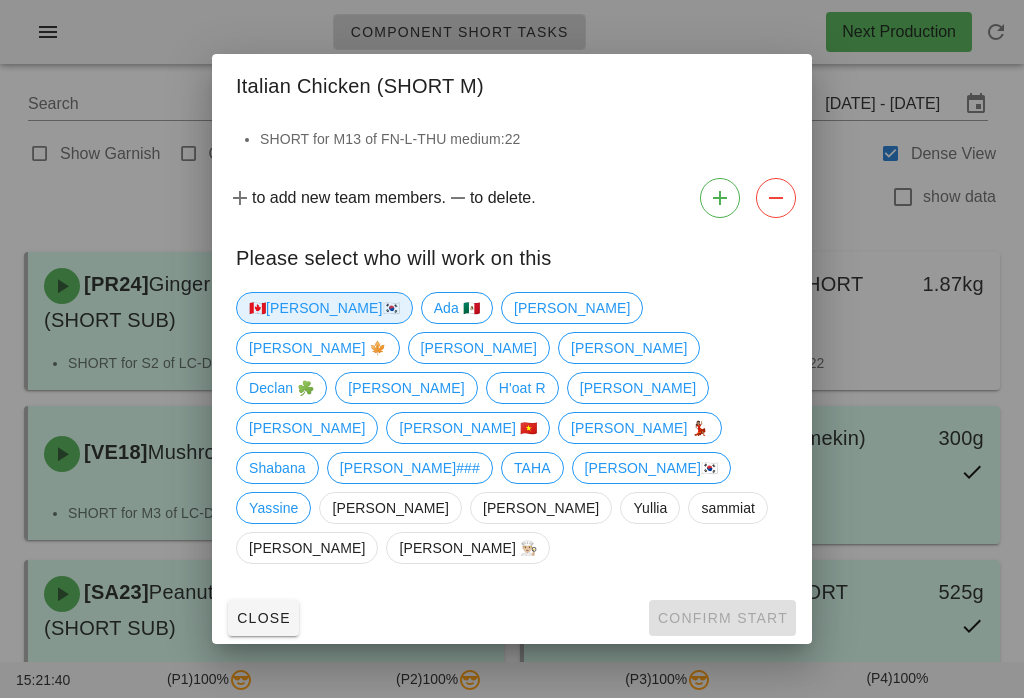 click on "🇨🇦[PERSON_NAME]🇰🇷" at bounding box center (324, 308) 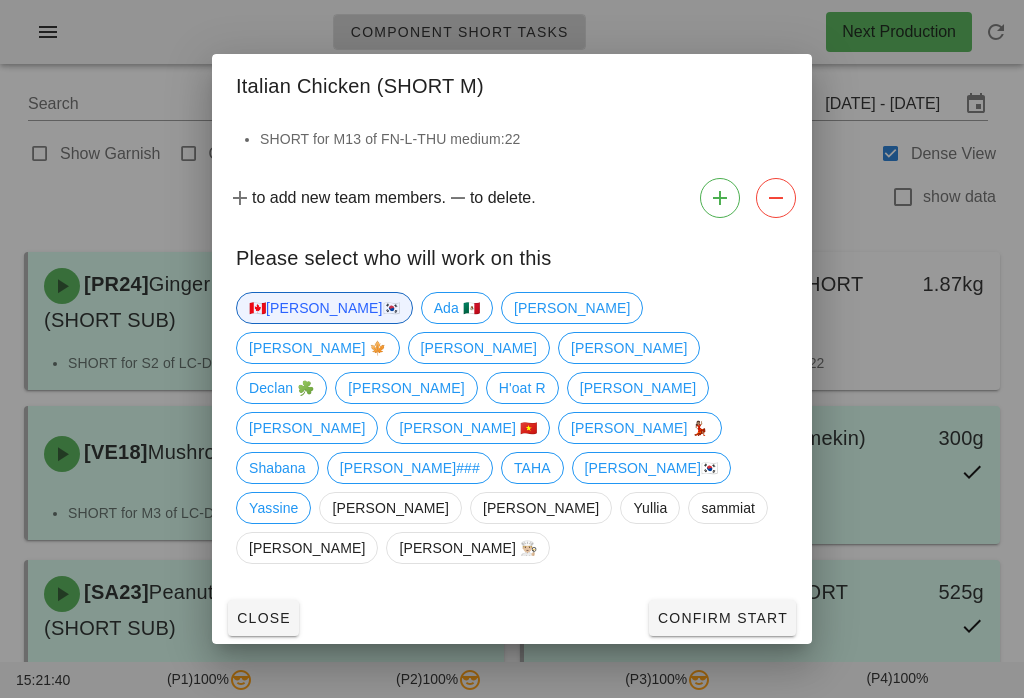 click on "Confirm Start" at bounding box center [722, 618] 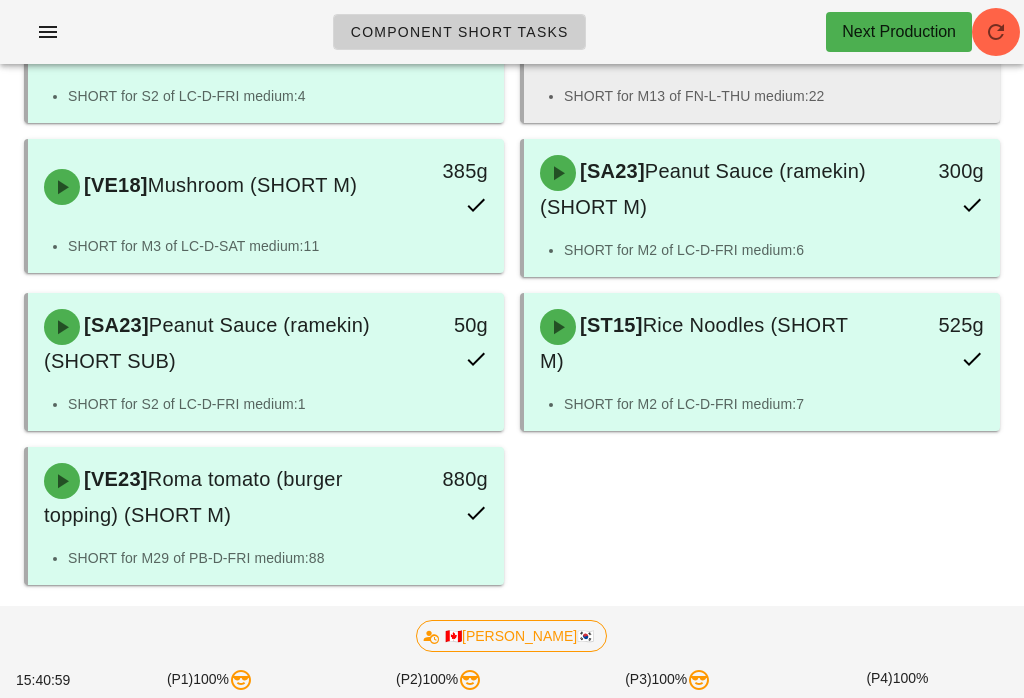 scroll, scrollTop: 0, scrollLeft: 0, axis: both 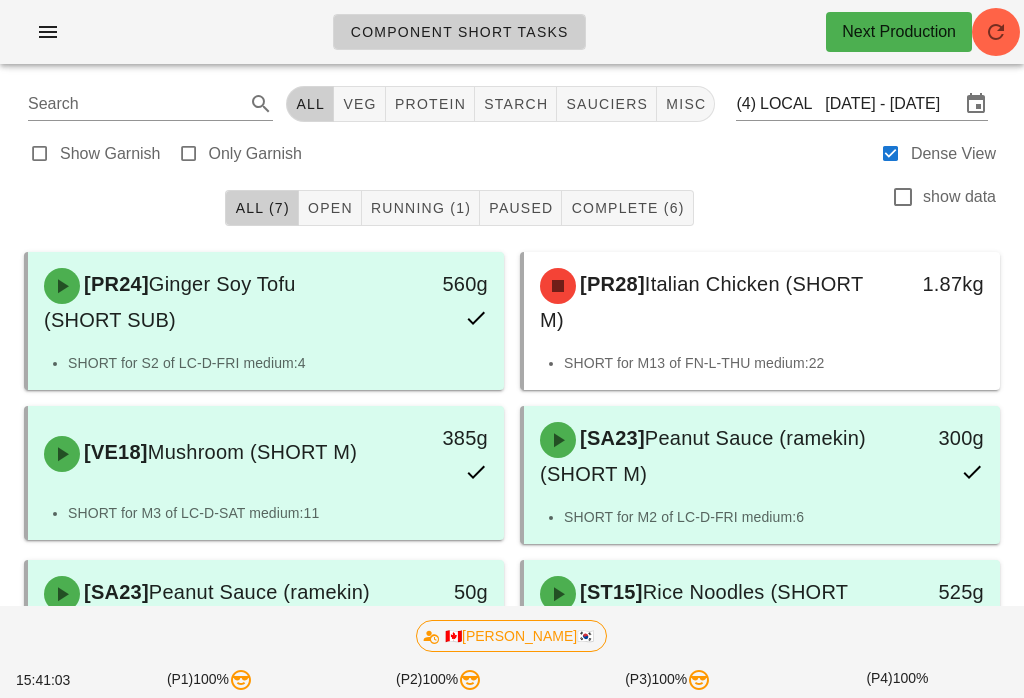 click at bounding box center [996, 32] 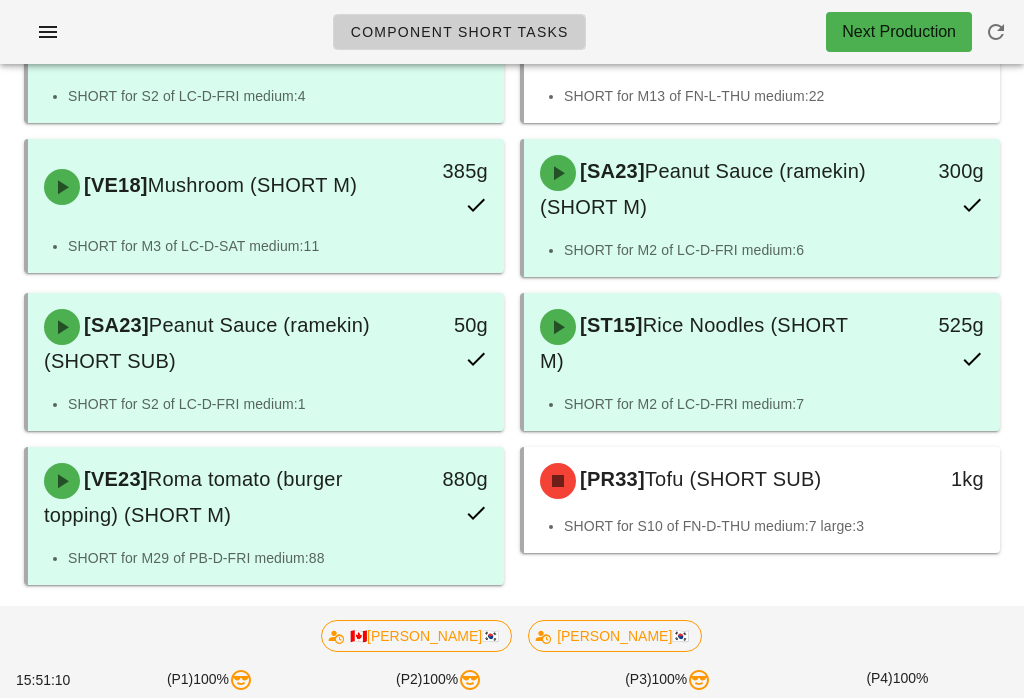 scroll, scrollTop: 0, scrollLeft: 0, axis: both 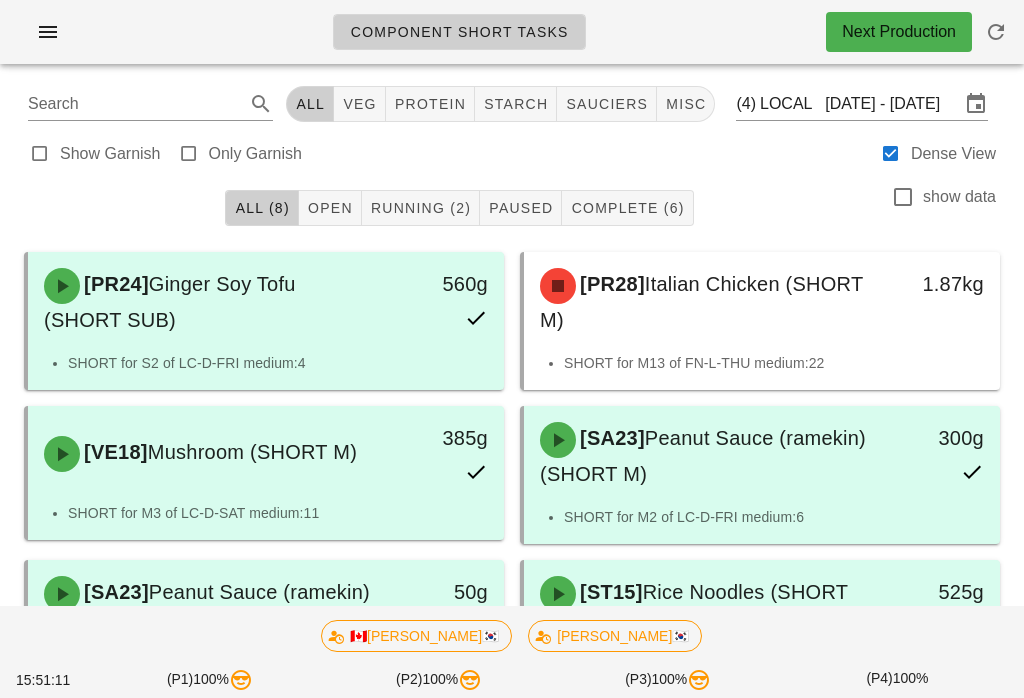 click at bounding box center [996, 32] 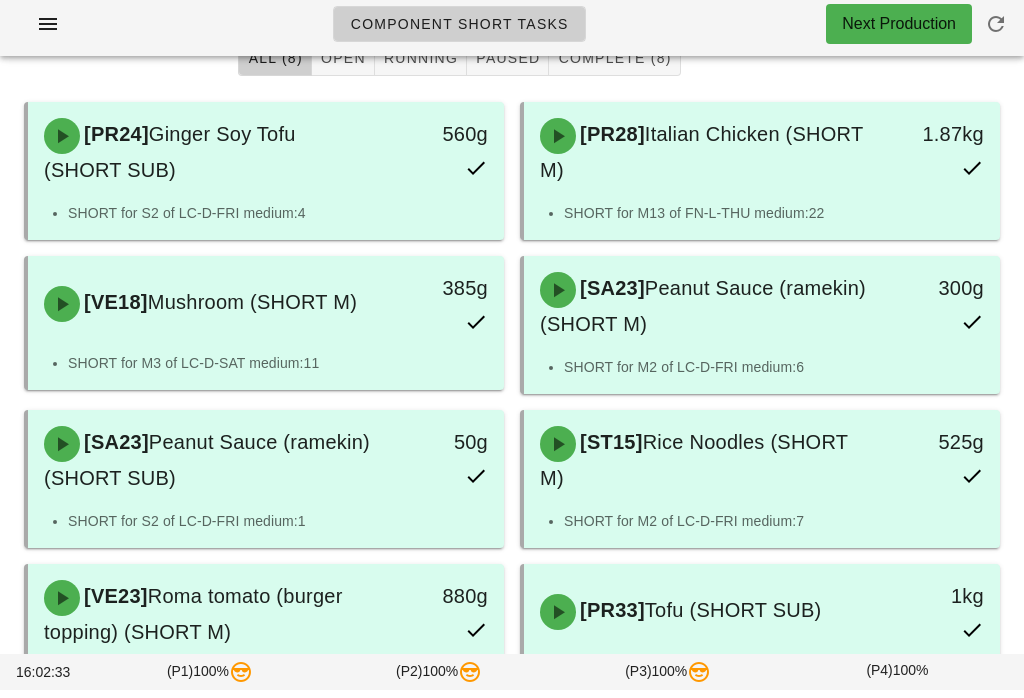 scroll, scrollTop: 0, scrollLeft: 0, axis: both 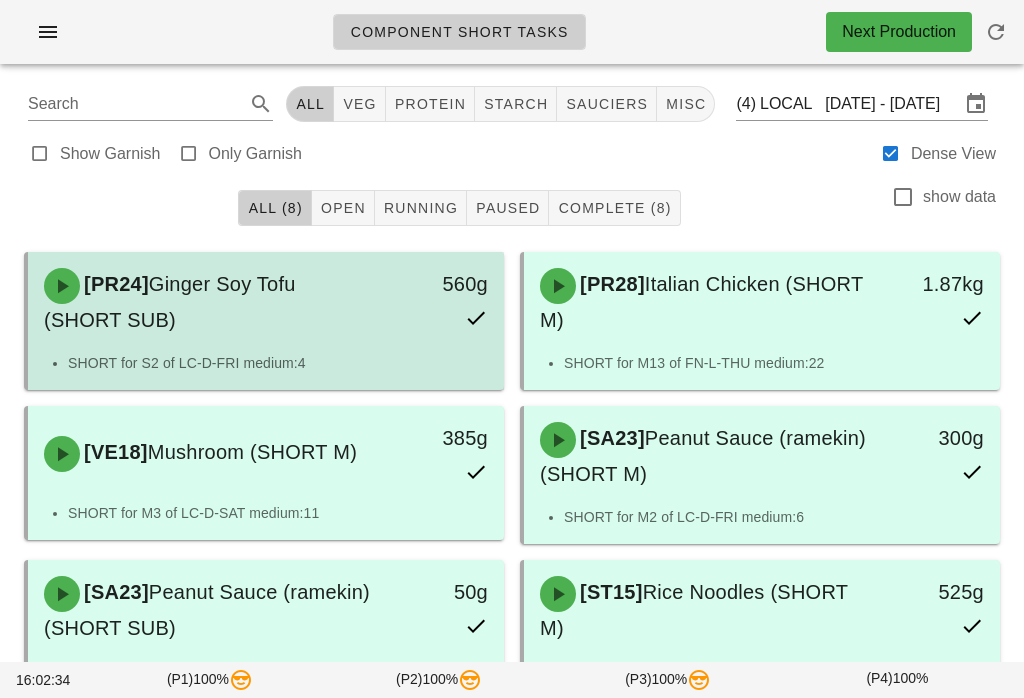 click on "[PR24]  Ginger Soy Tofu (SHORT SUB)" at bounding box center [207, 302] 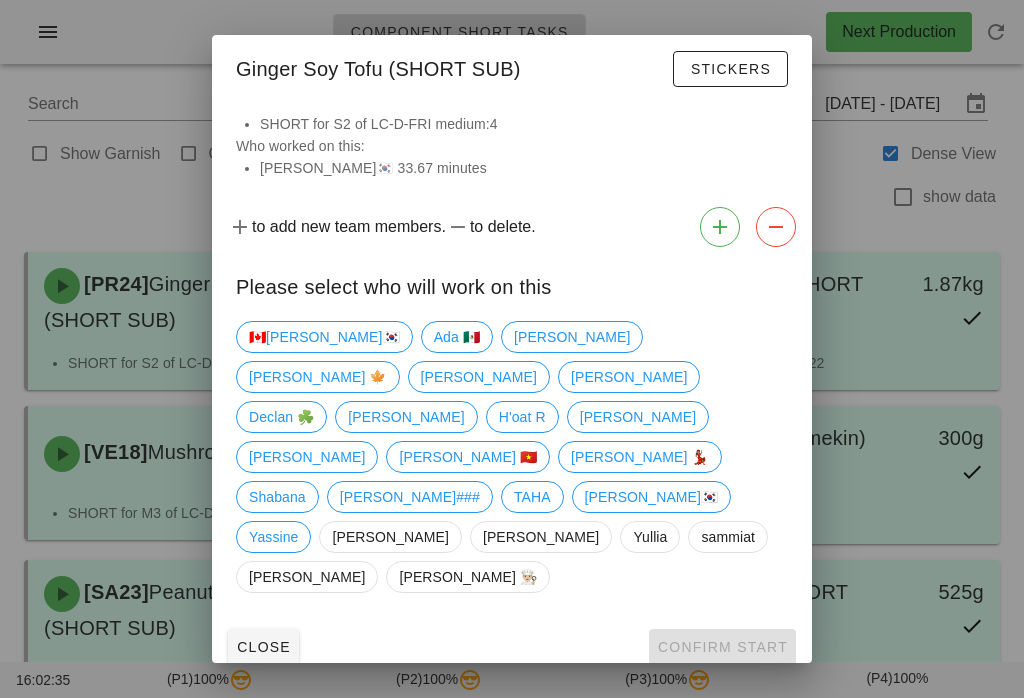 click at bounding box center [512, 349] 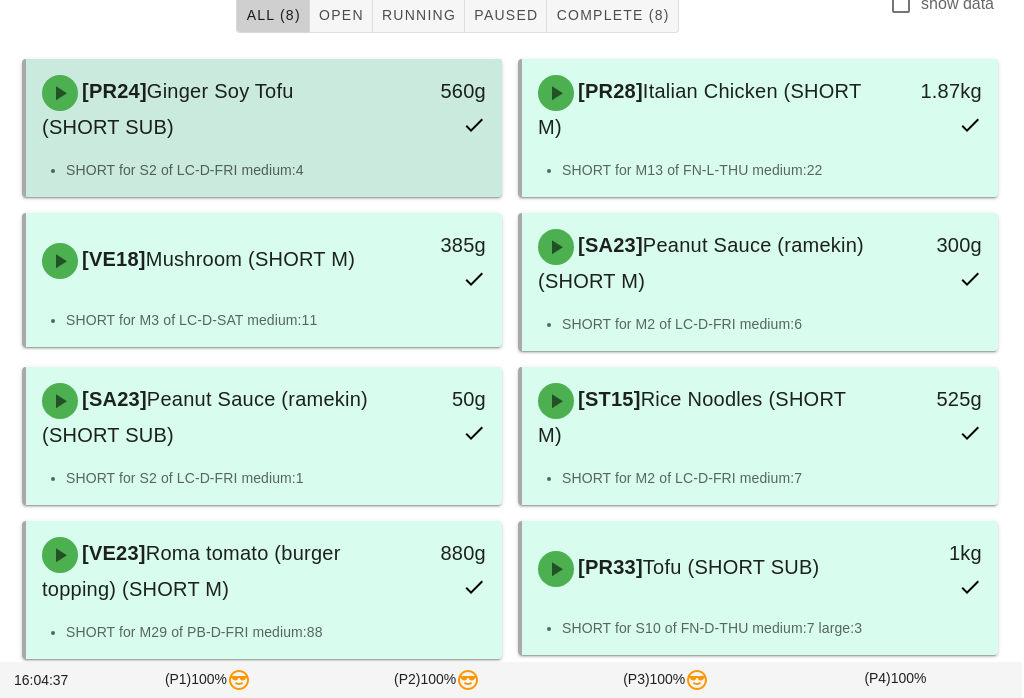 scroll, scrollTop: 267, scrollLeft: 0, axis: vertical 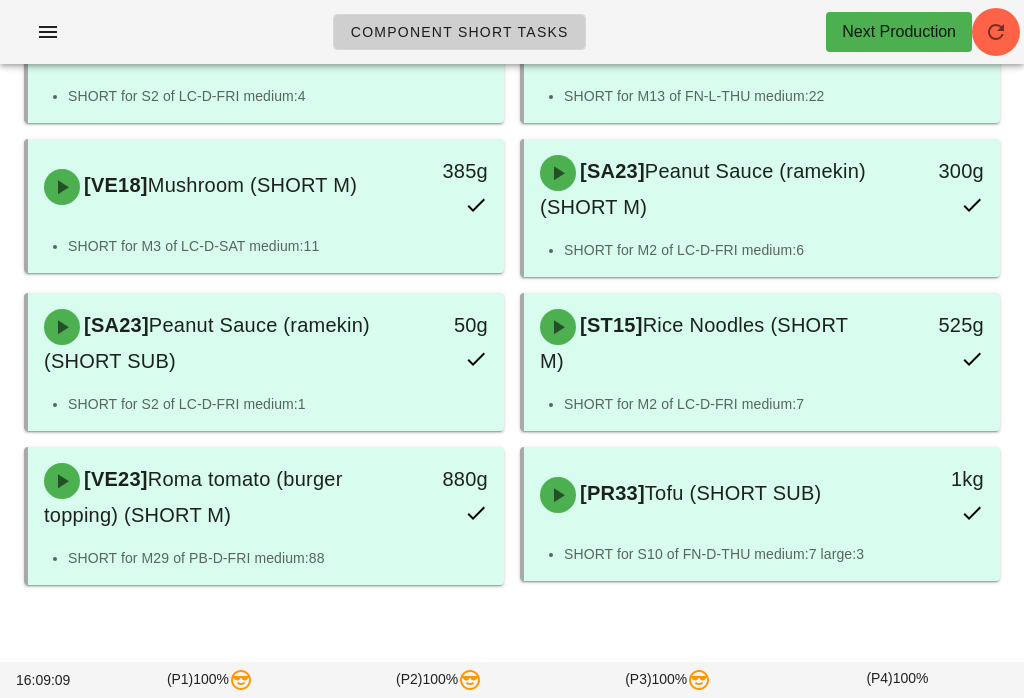 click at bounding box center (996, 32) 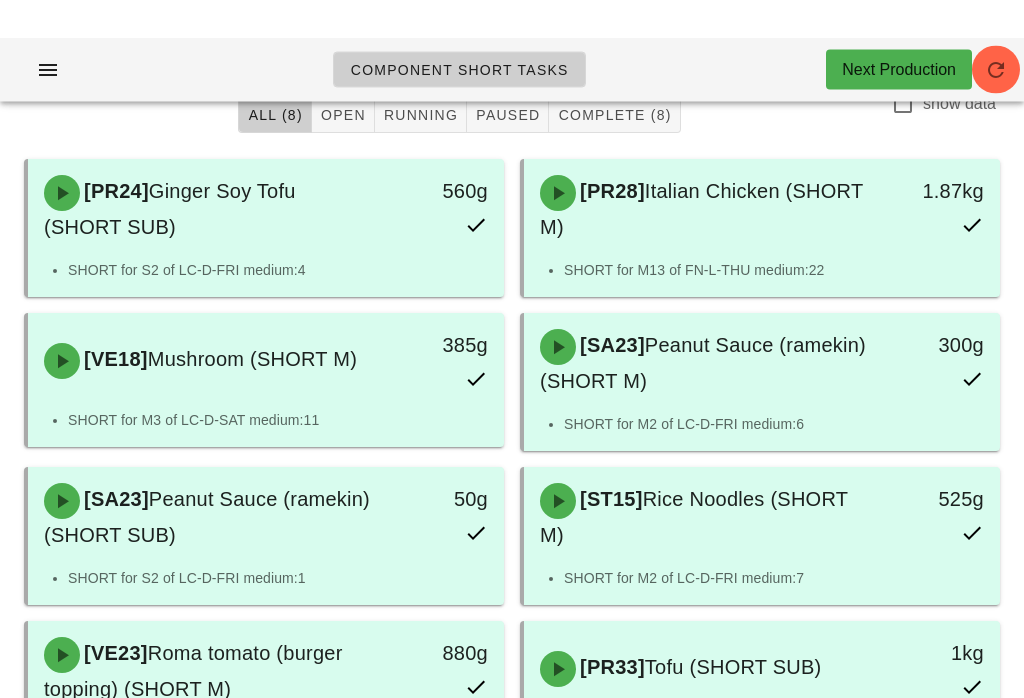 scroll, scrollTop: 0, scrollLeft: 0, axis: both 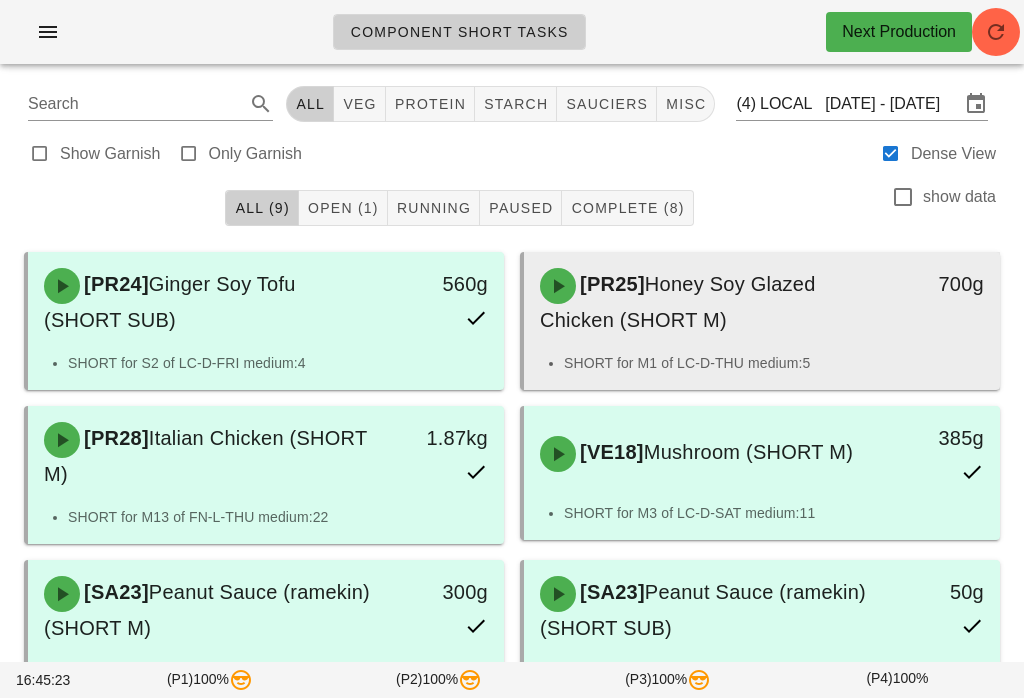 click on "[PR25]  Honey Soy Glazed Chicken (SHORT M)" at bounding box center [703, 302] 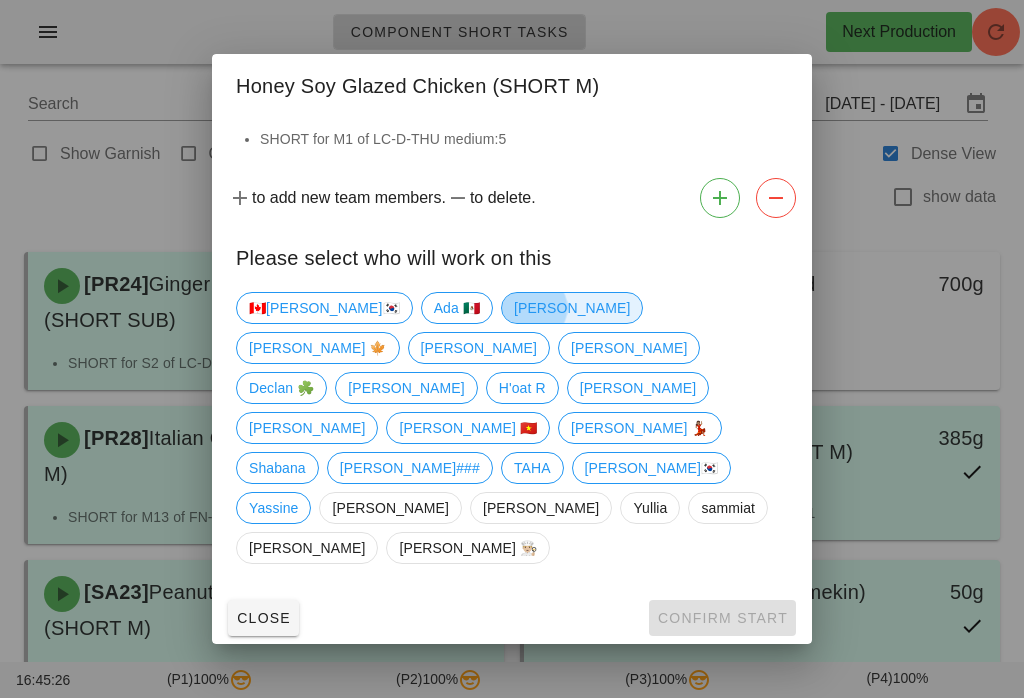 click on "[PERSON_NAME]" at bounding box center (572, 308) 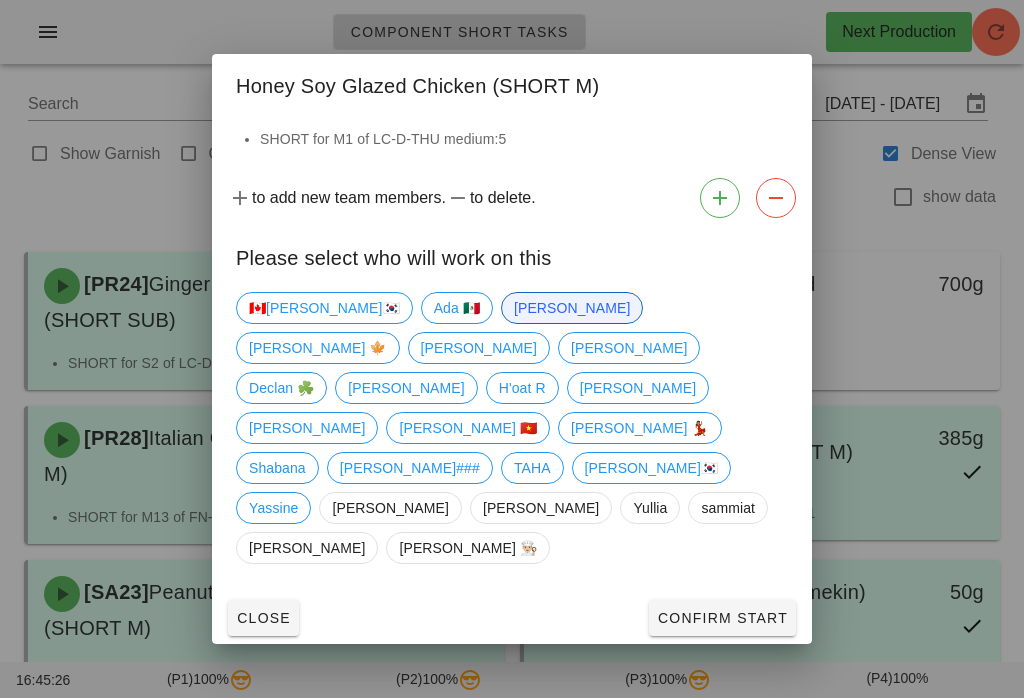 click on "Confirm Start" at bounding box center (722, 618) 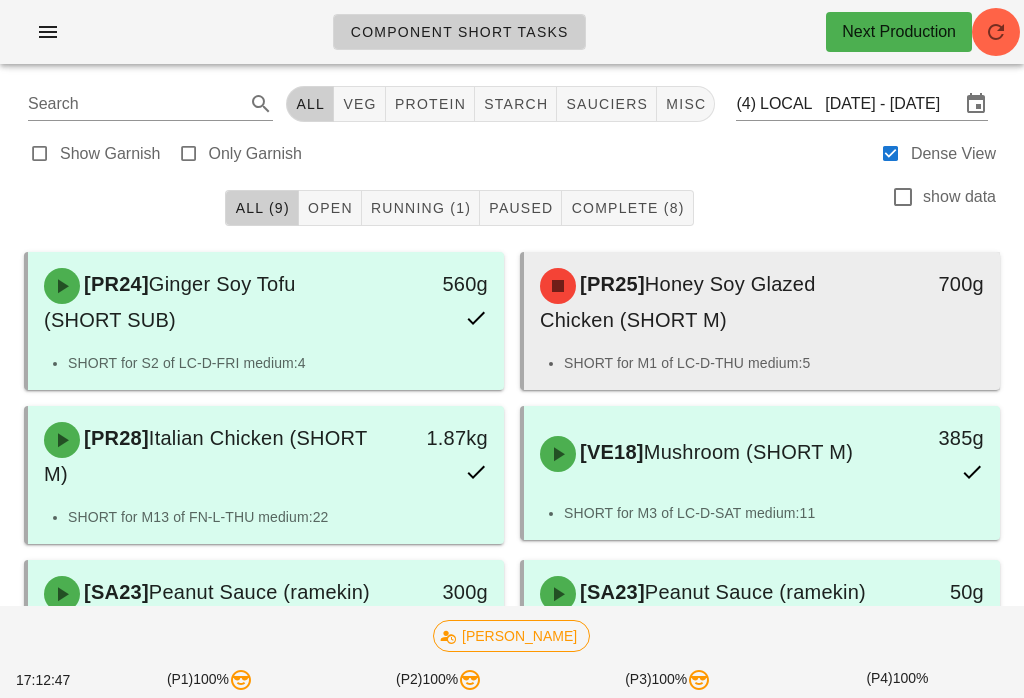 click on "[PR25]  Honey Soy Glazed Chicken (SHORT M)" at bounding box center [703, 302] 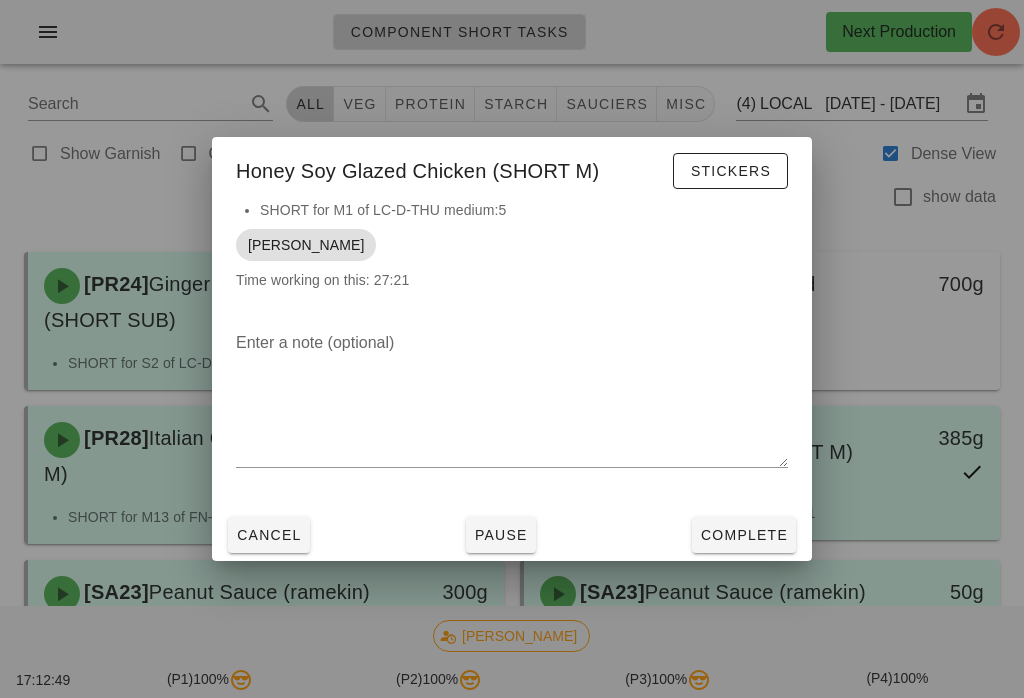 click on "Complete" at bounding box center (744, 535) 